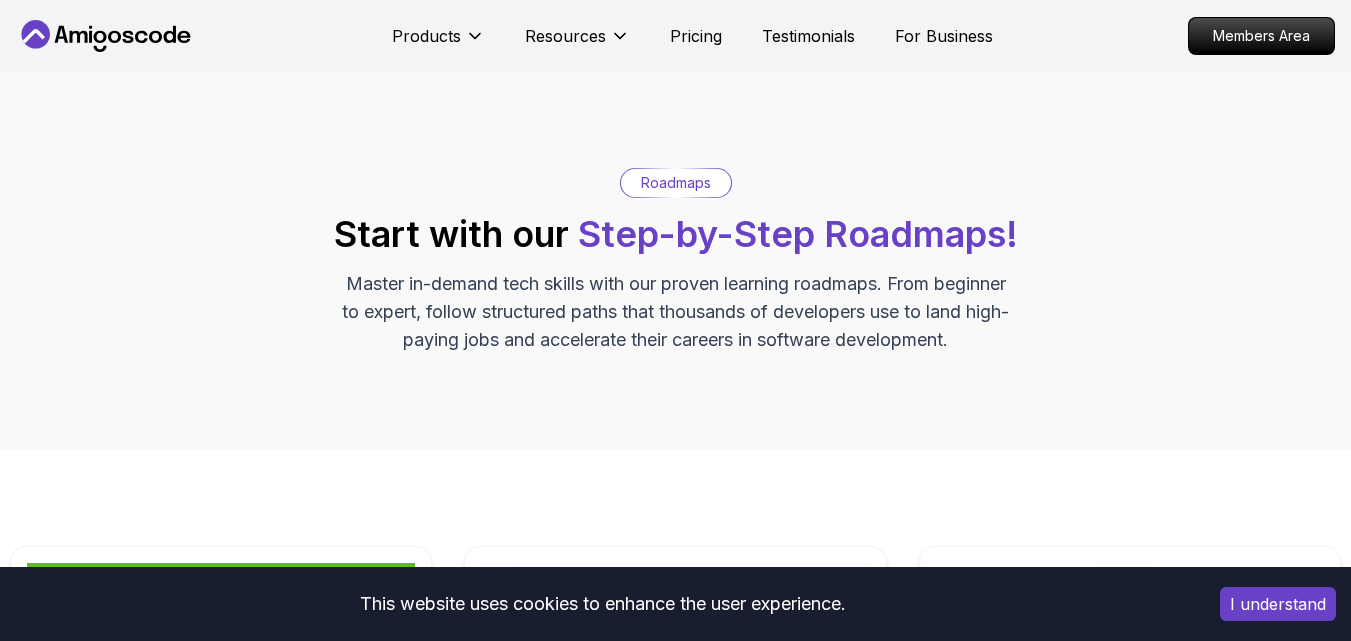 scroll, scrollTop: 0, scrollLeft: 0, axis: both 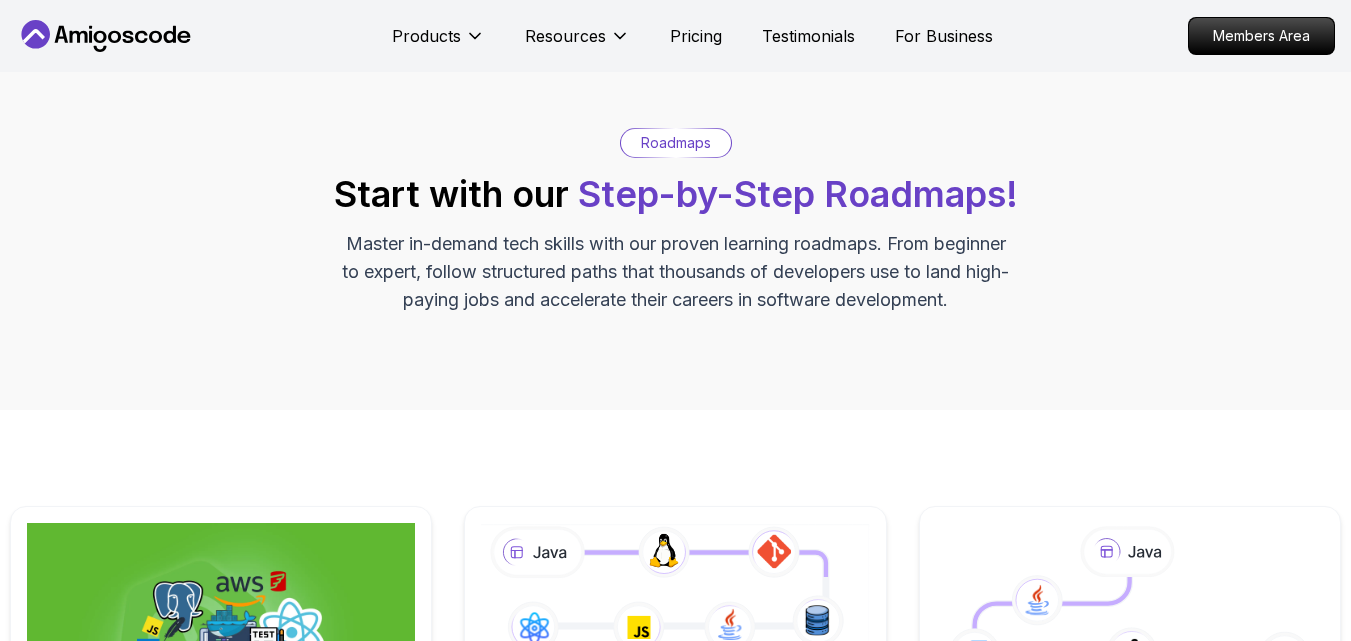 click on "Roadmaps" at bounding box center (676, 143) 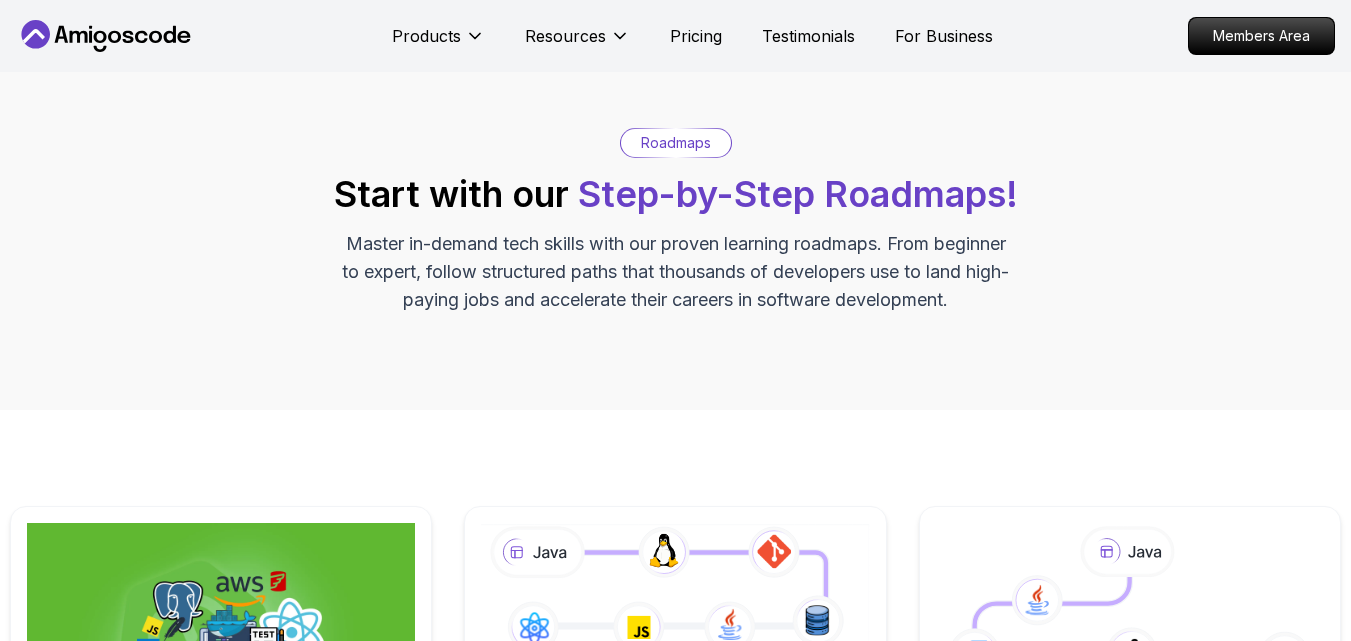 click on "Step-by-Step Roadmaps!" at bounding box center (798, 194) 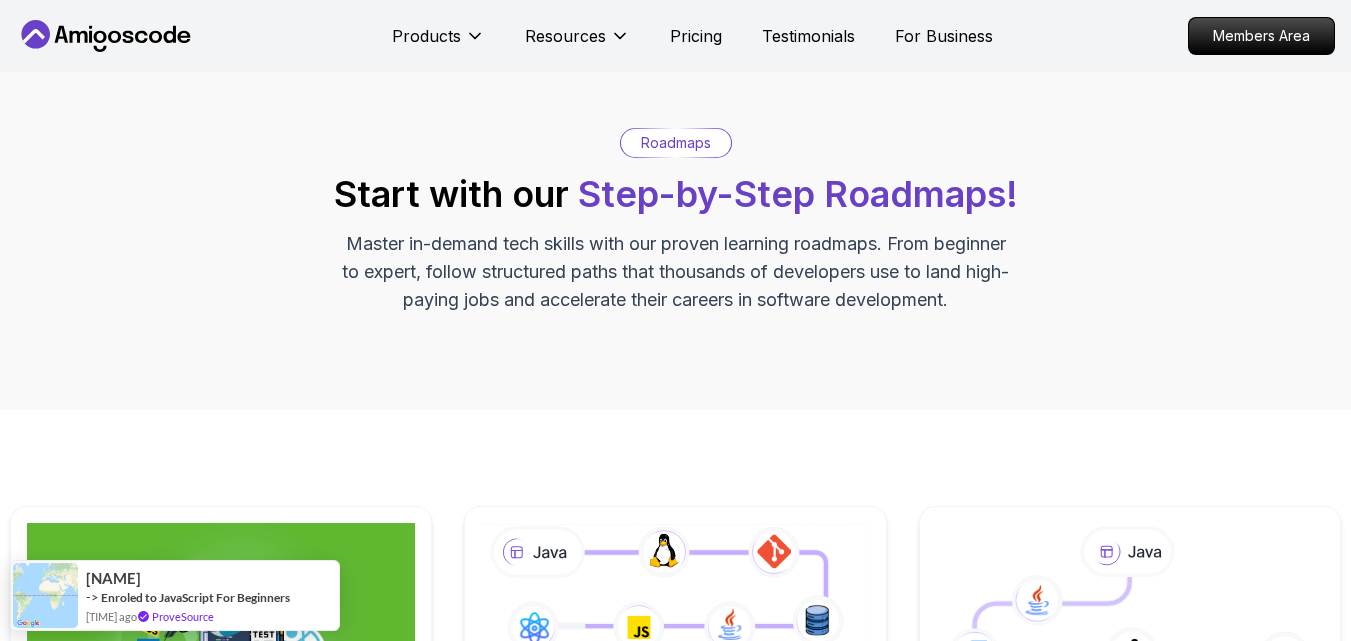 scroll, scrollTop: 0, scrollLeft: 0, axis: both 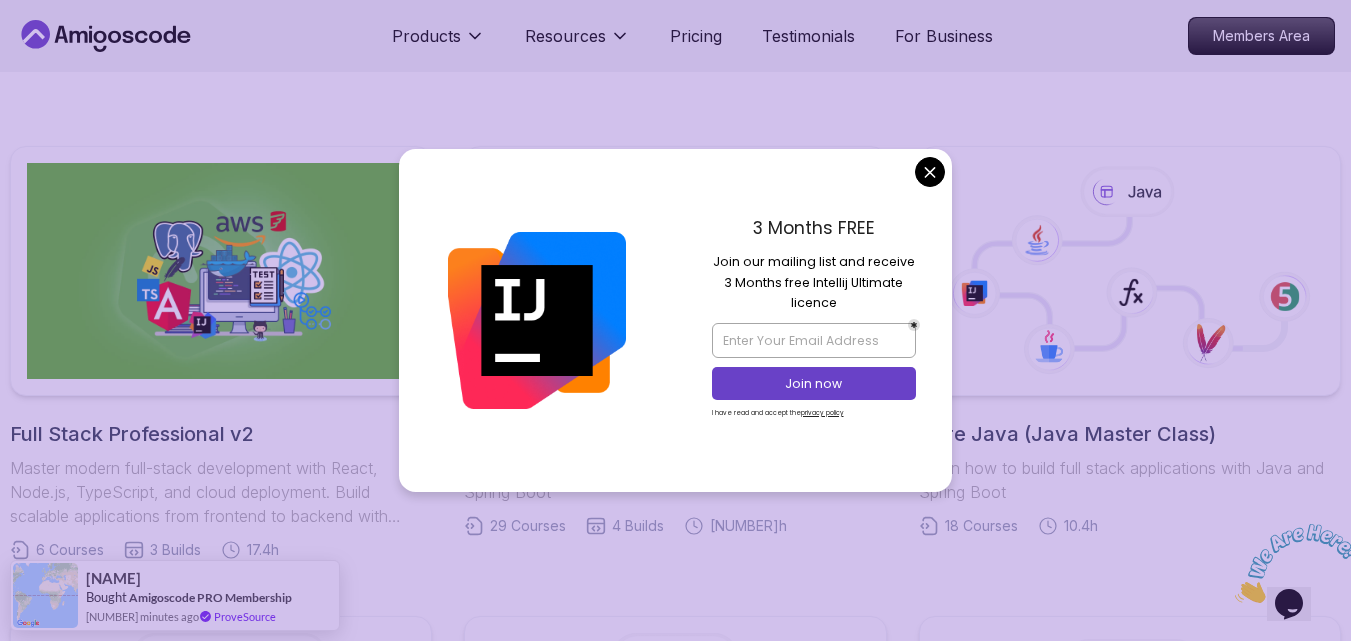 click on "Products Resources Pricing Testimonials For Business Members Area Products Resources Pricing Testimonials For Business Members Area Roadmaps Start with our   Step-by-Step Roadmaps! Master in-demand tech skills with our proven learning roadmaps. From beginner to expert, follow structured paths that thousands of developers use to land high-paying jobs and accelerate their careers in software development. Full Stack Professional v2 Master modern full-stack development with React, Node.js, TypeScript, and cloud deployment. Build scalable applications from frontend to backend with industry best practices. 6   Courses 3   Builds 17.4h Java Full Stack Learn how to build full stack applications with Java and Spring Boot 29   Courses 4   Builds 9.2h Core Java (Java Master Class) Learn how to build full stack applications with Java and Spring Boot 18   Courses 10.4h Spring and Spring Boot Learn how to build full stack applications with Java and Spring Boot 10   Courses 21.4h Frontend Developer 10   Courses 8.7h 5   4" at bounding box center (675, 1085) 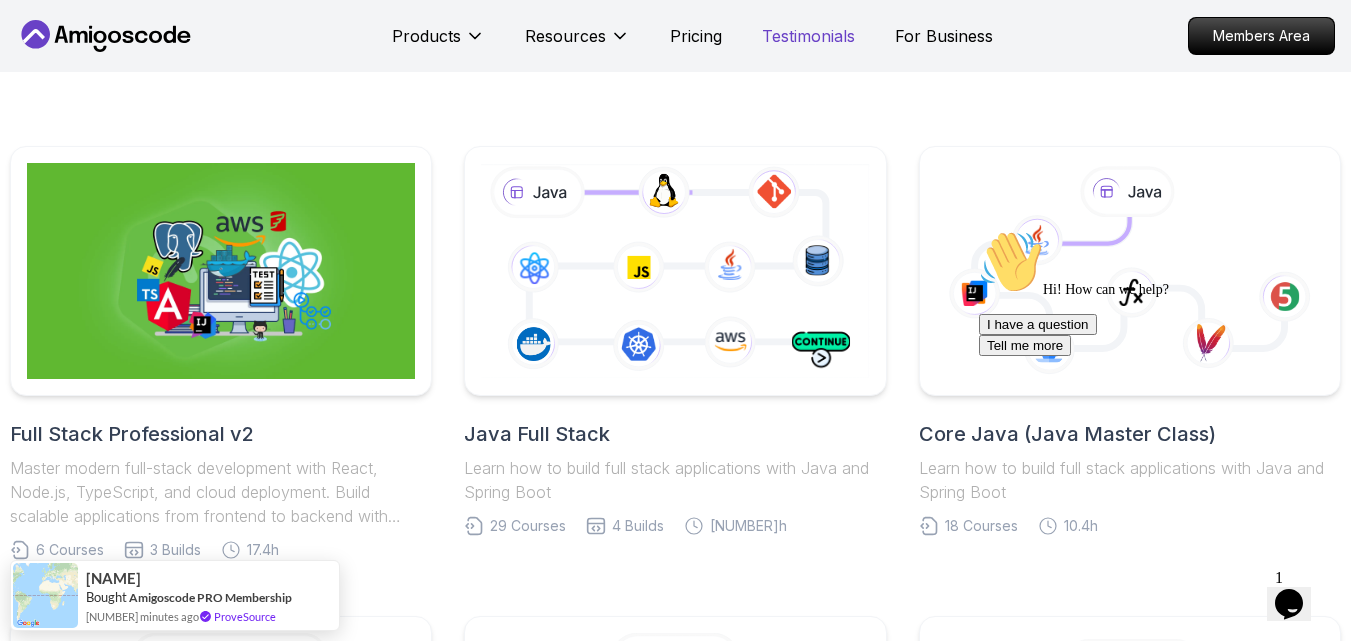 scroll, scrollTop: 0, scrollLeft: 0, axis: both 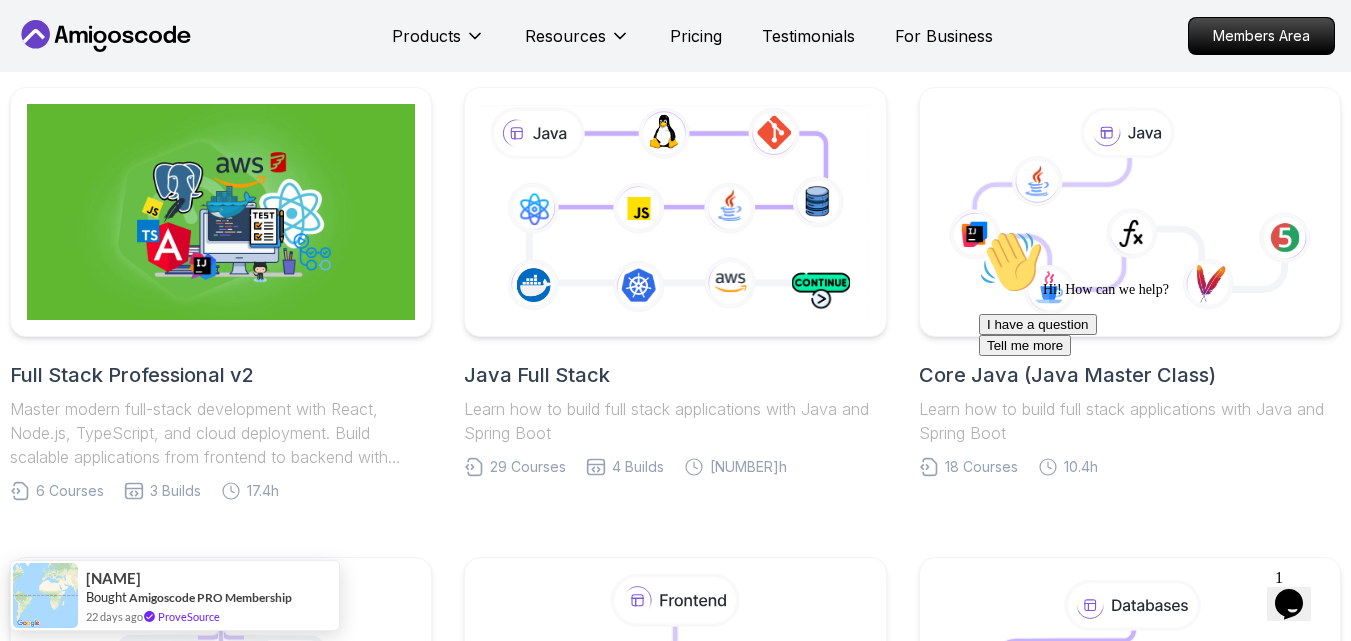 click on "Java Full Stack" at bounding box center [675, 375] 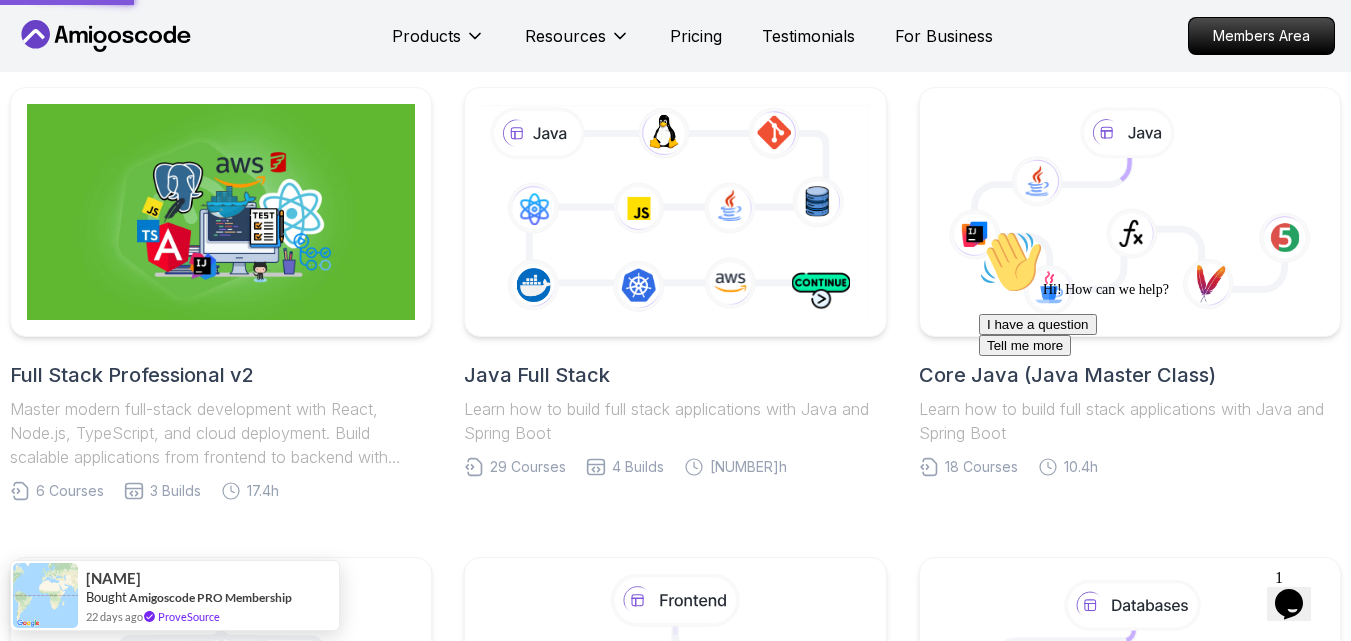click on "Java Full Stack" at bounding box center (675, 375) 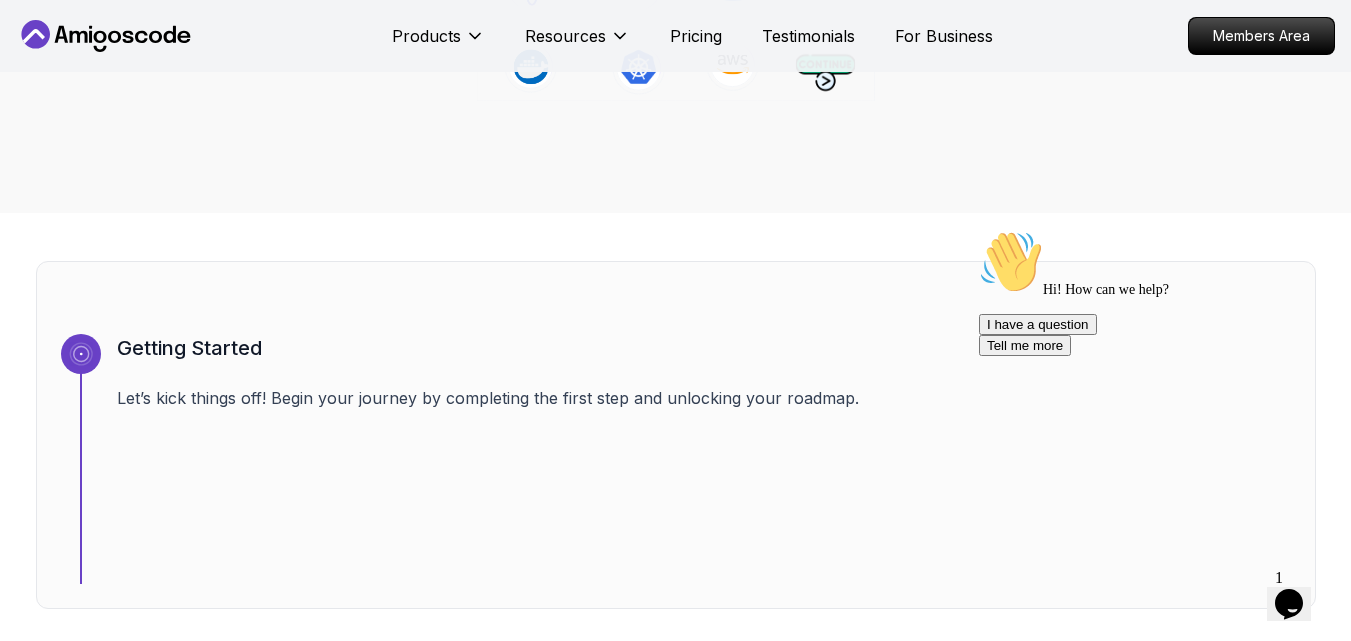 scroll, scrollTop: 0, scrollLeft: 0, axis: both 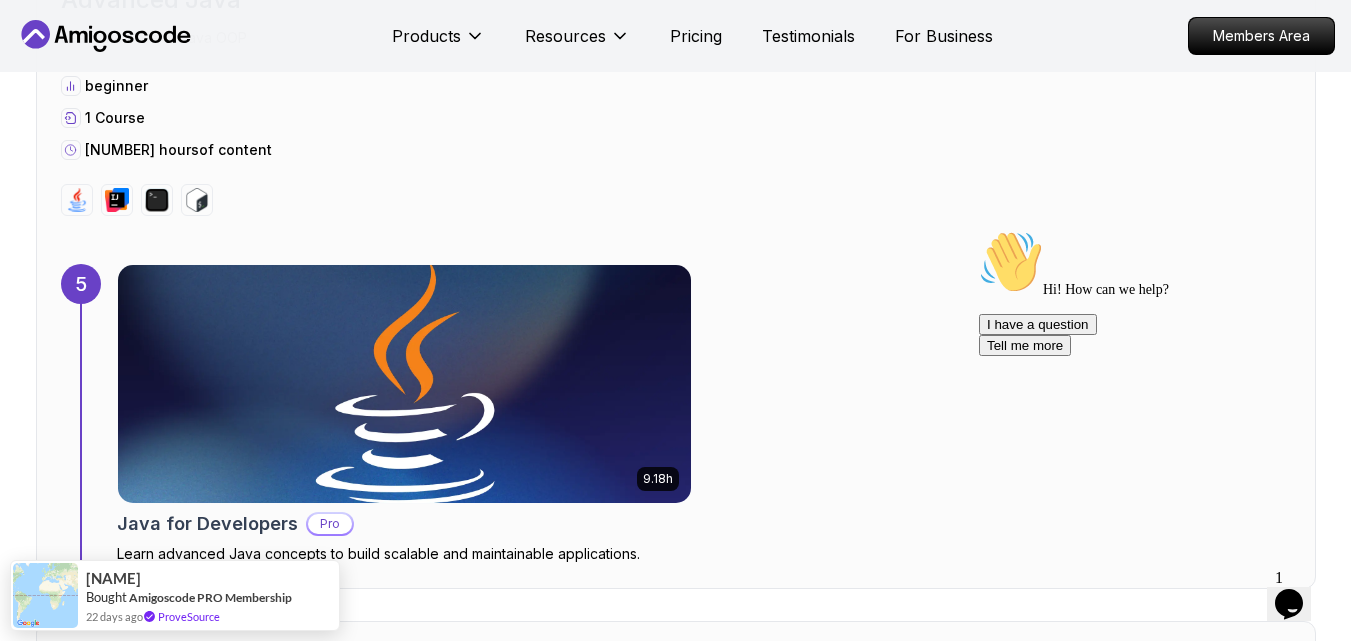 click at bounding box center [404, 384] 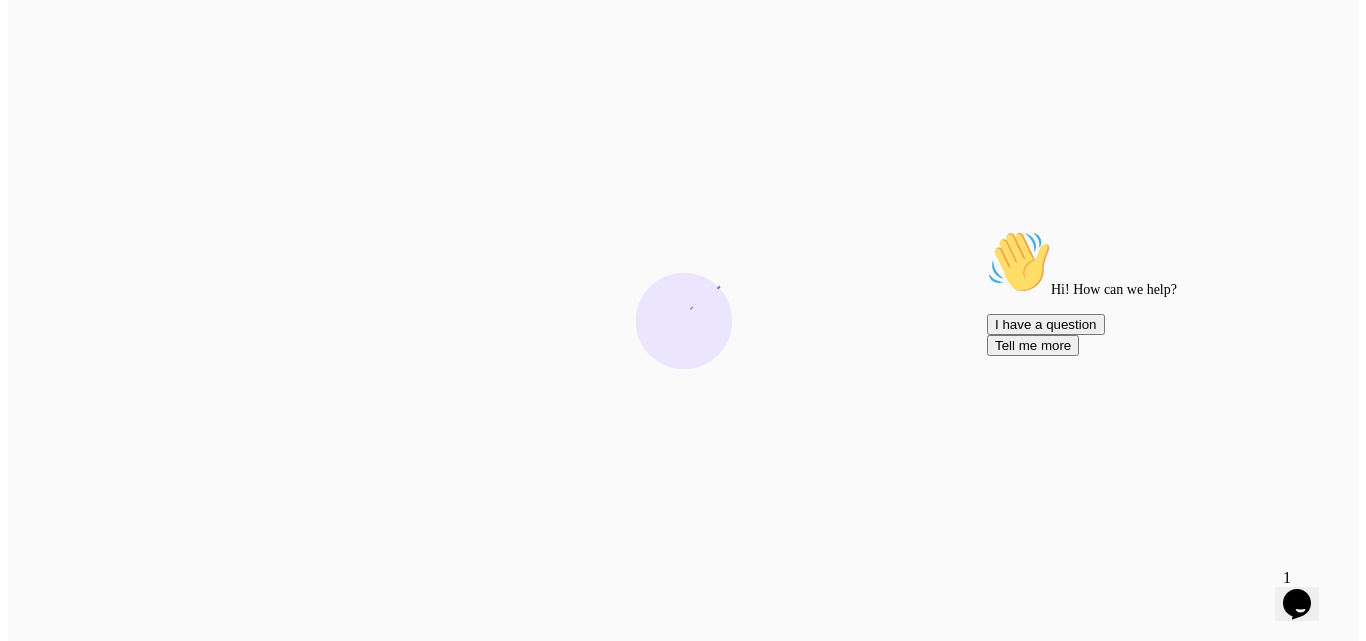 scroll, scrollTop: 0, scrollLeft: 0, axis: both 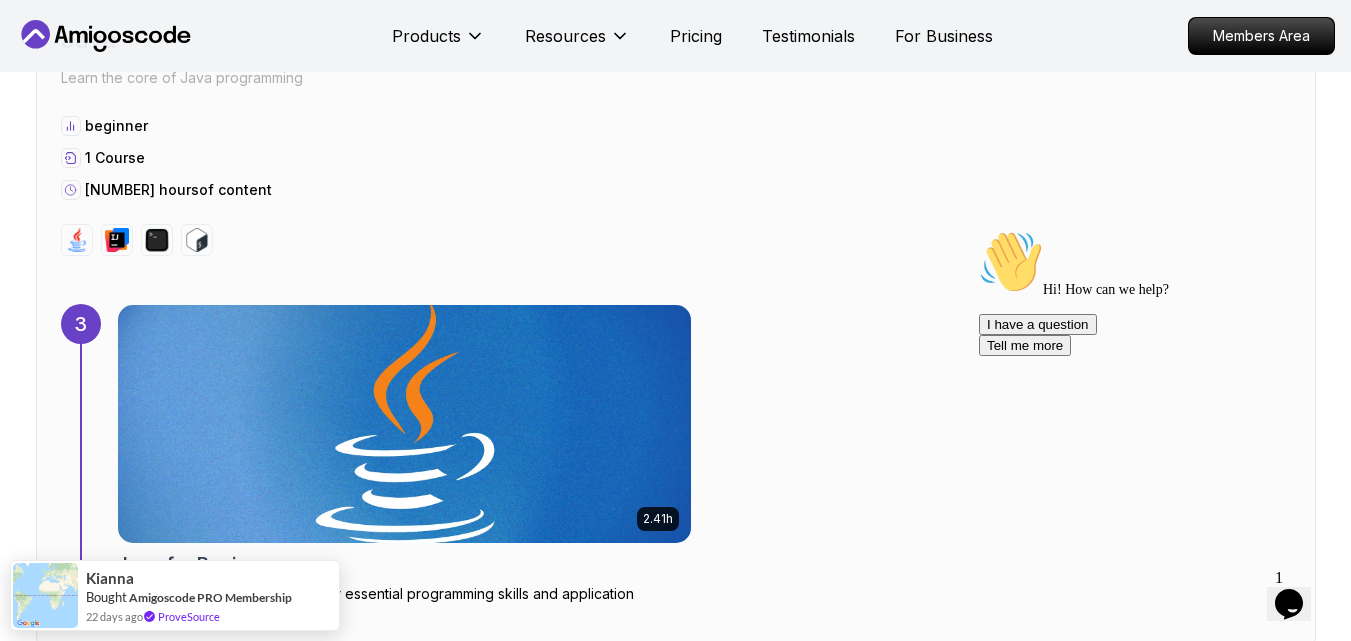 click at bounding box center (404, 424) 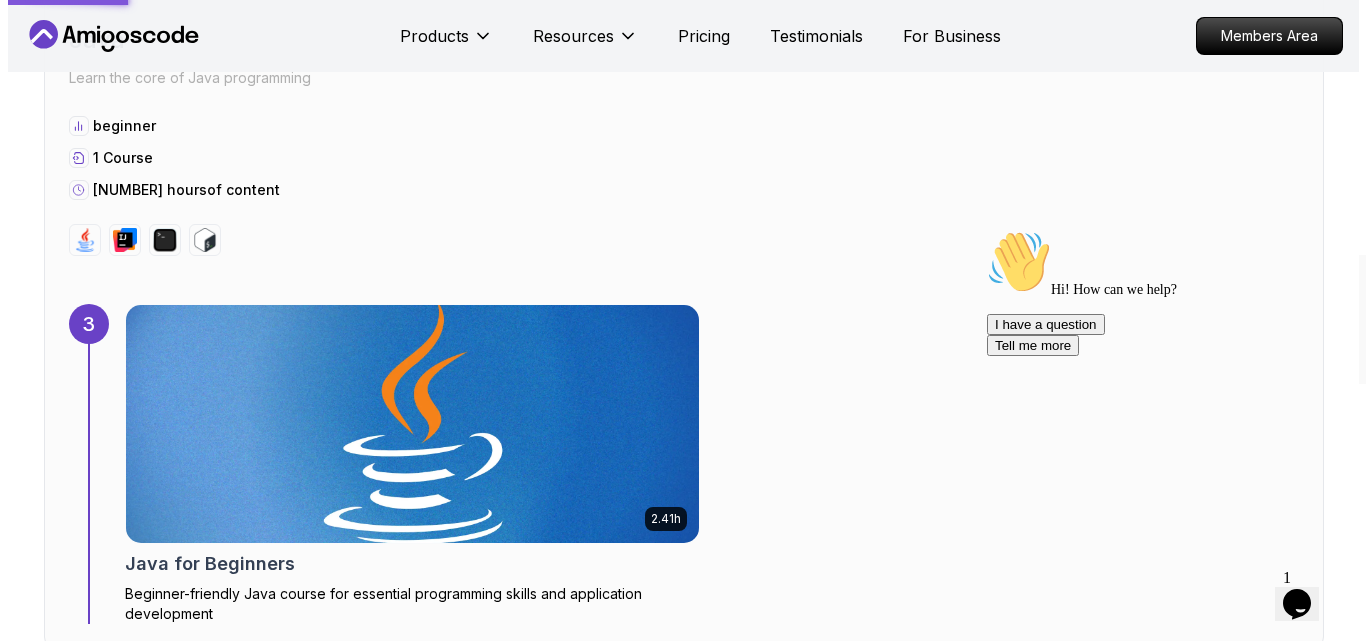 scroll, scrollTop: 0, scrollLeft: 0, axis: both 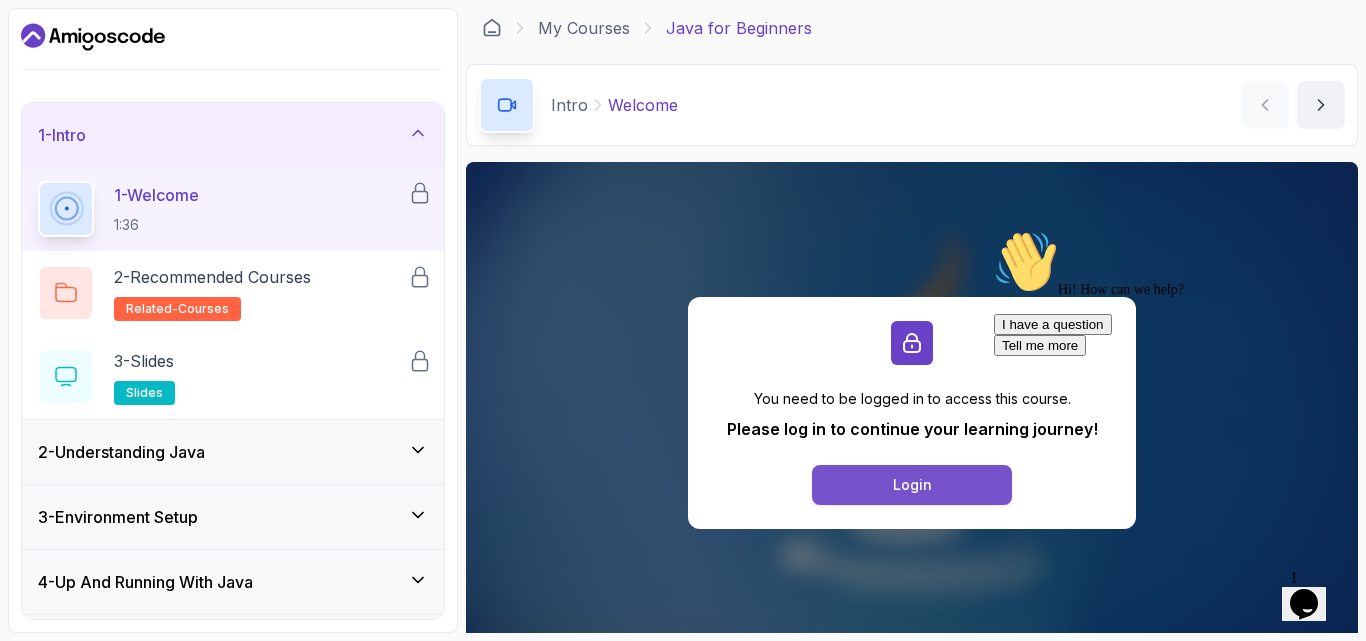 click on "Login" at bounding box center [912, 485] 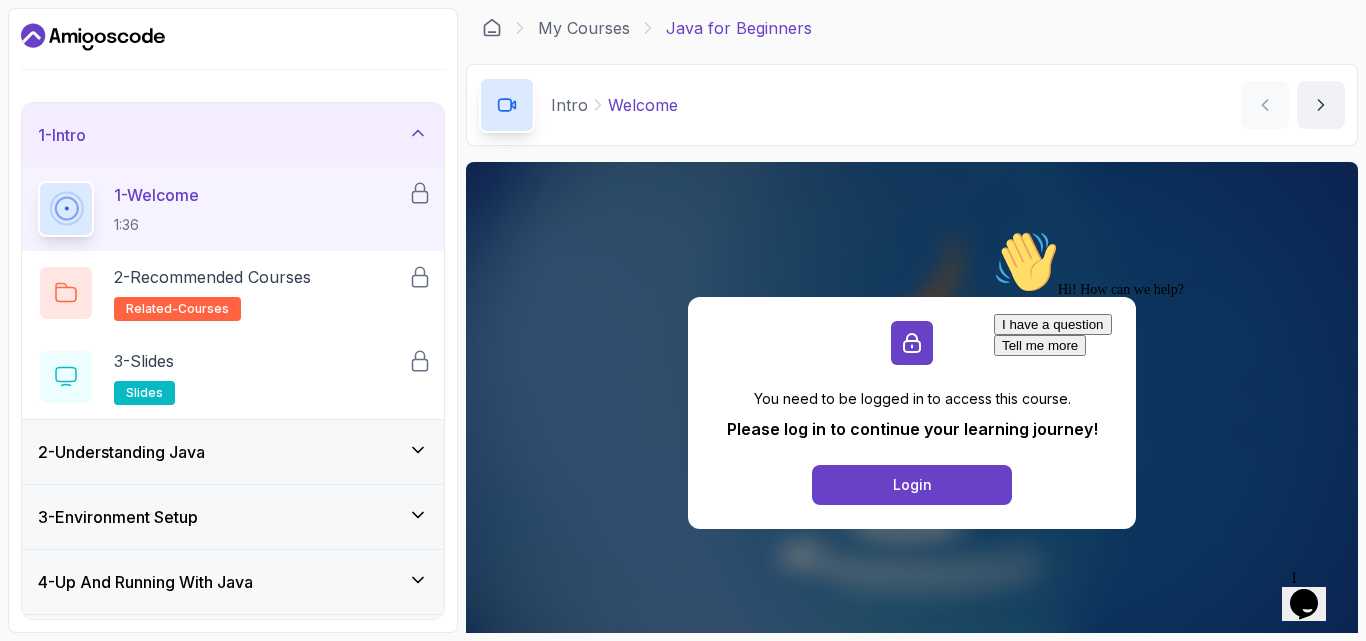 type 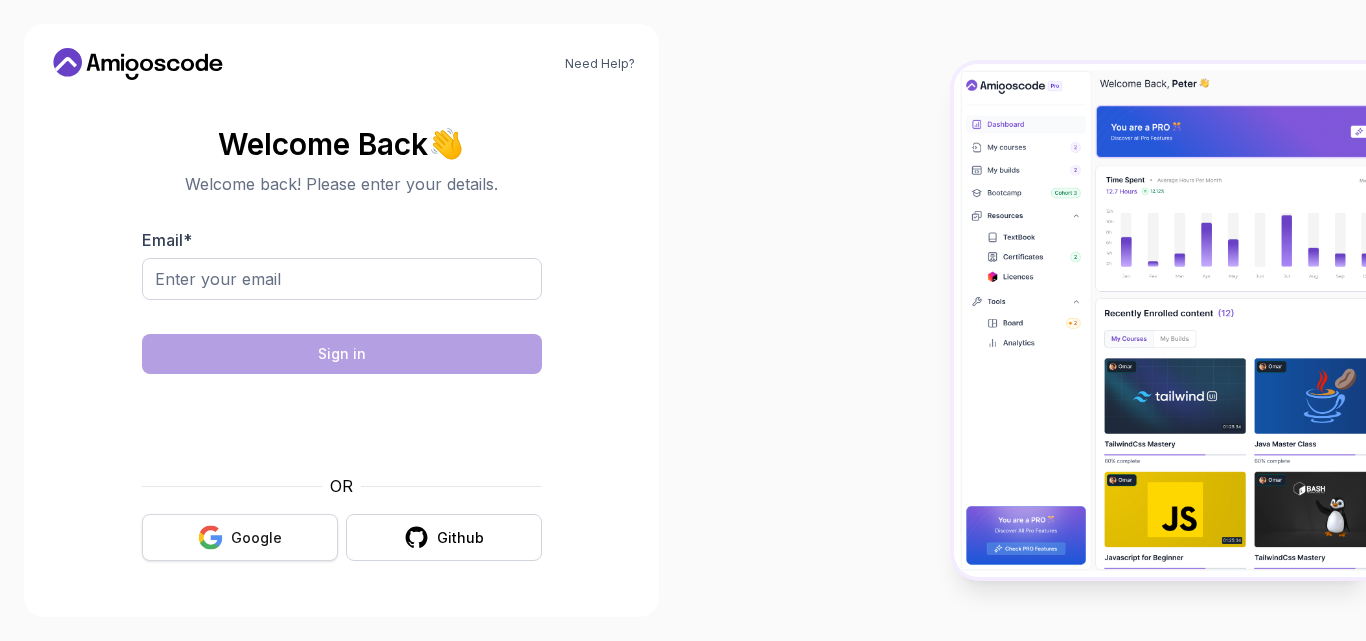 scroll, scrollTop: 0, scrollLeft: 0, axis: both 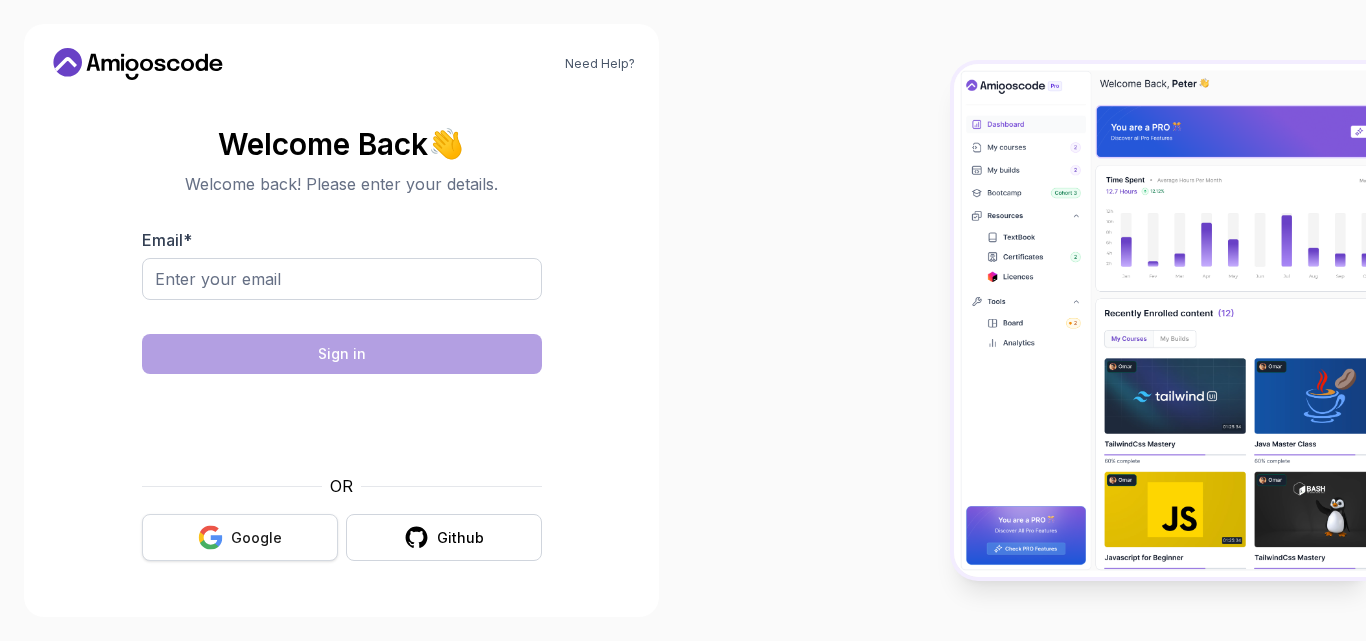 click on "Google" at bounding box center (240, 537) 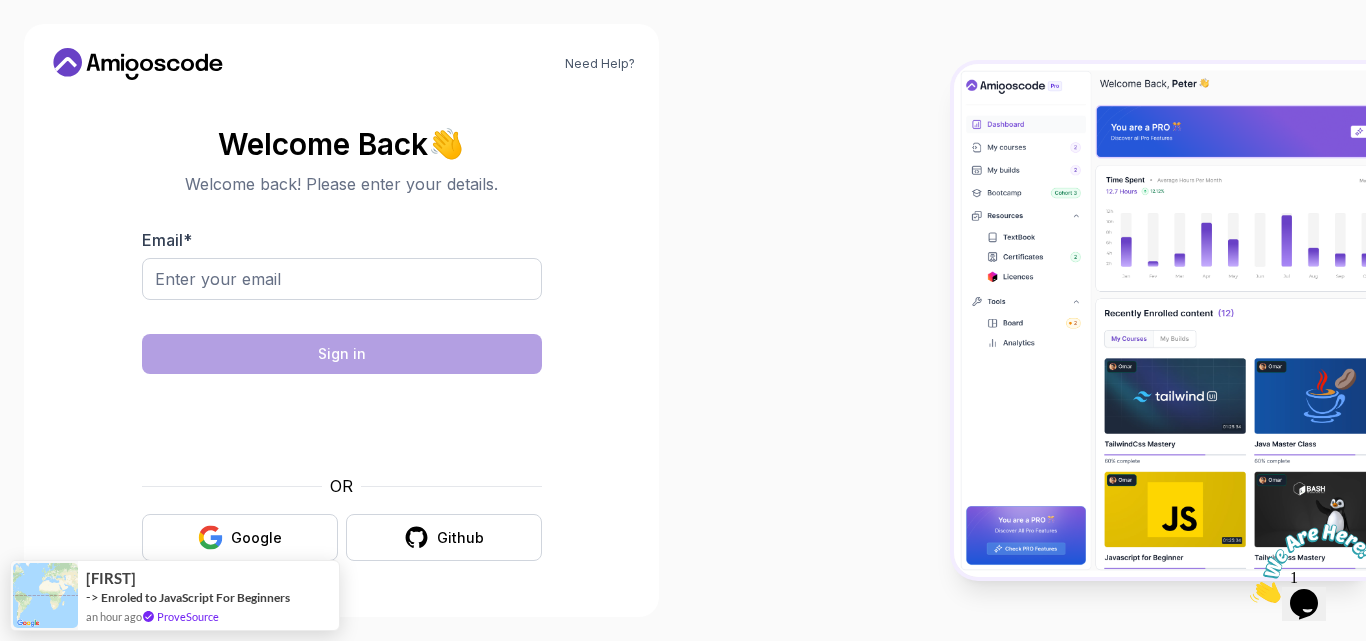scroll, scrollTop: 0, scrollLeft: 0, axis: both 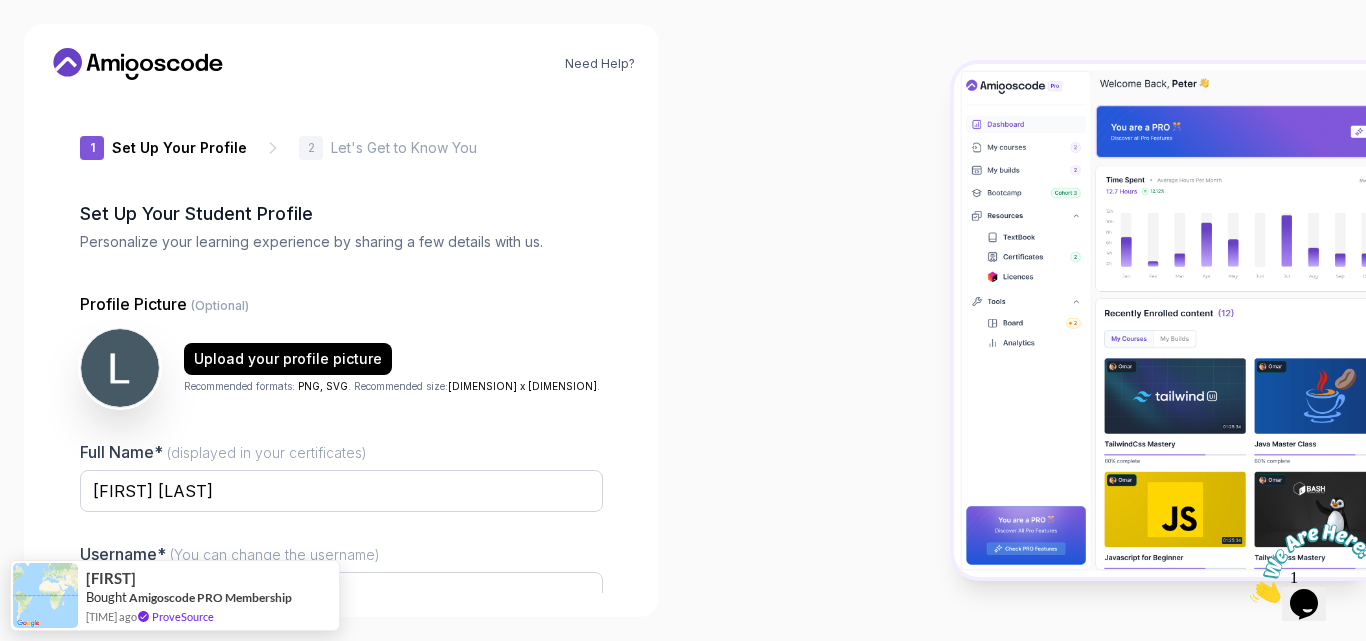 type on "jollybison07b2e" 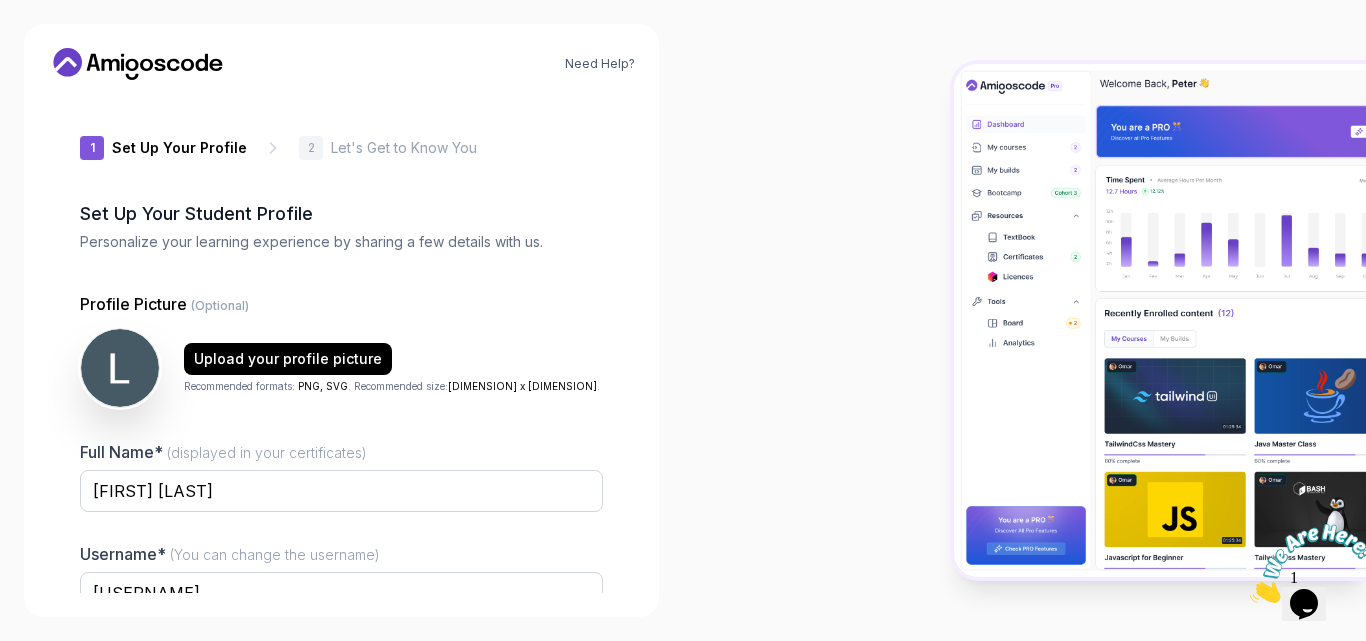 click at bounding box center (1024, 320) 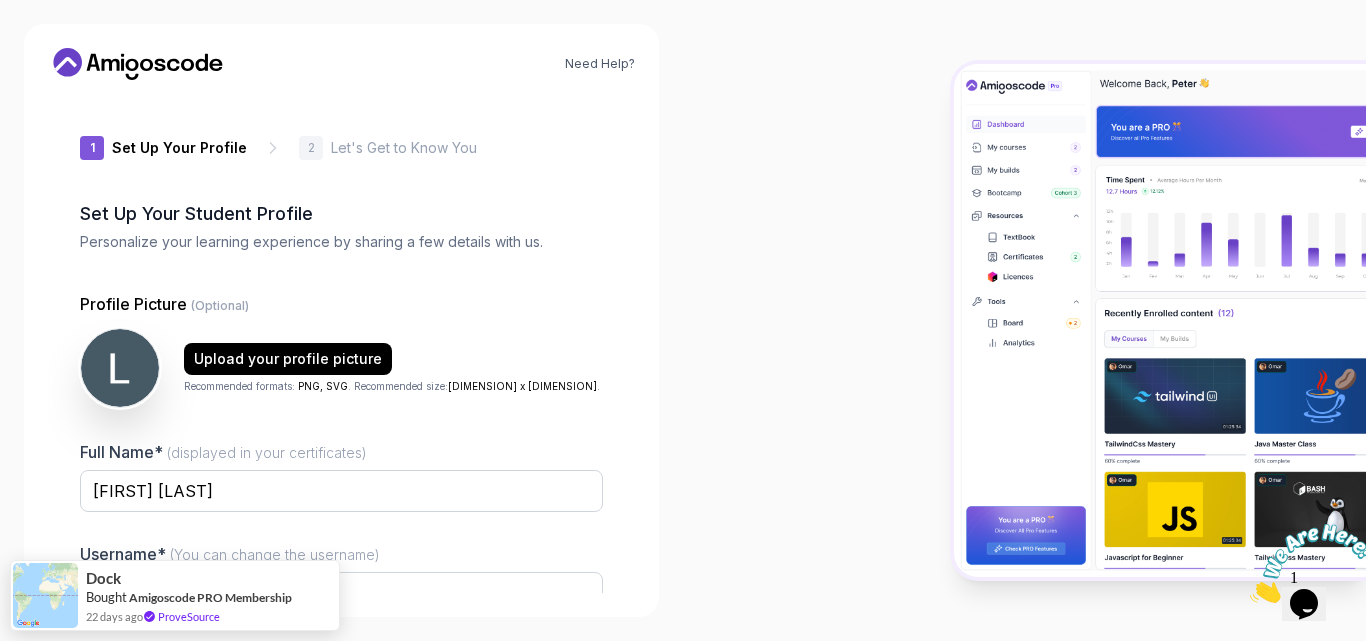 click on "1 Set Up Your Profile 1 Set Up Your Profile 2 Let's Get to Know You Set Up Your Student Profile Personalize your learning experience by sharing a few details with us. Profile Picture   (Optional) Upload your profile picture Recommended formats:   PNG, SVG . Recommended size:  82px x 82px . Full Name*   (displayed in your certificates) Lav Suryavanshi Username*   (You can change the username) jollybison07b2e Job Title* Student Software Engineer Tech Lead Designer Product Manager Founder/CEO Other Next" at bounding box center [341, 344] 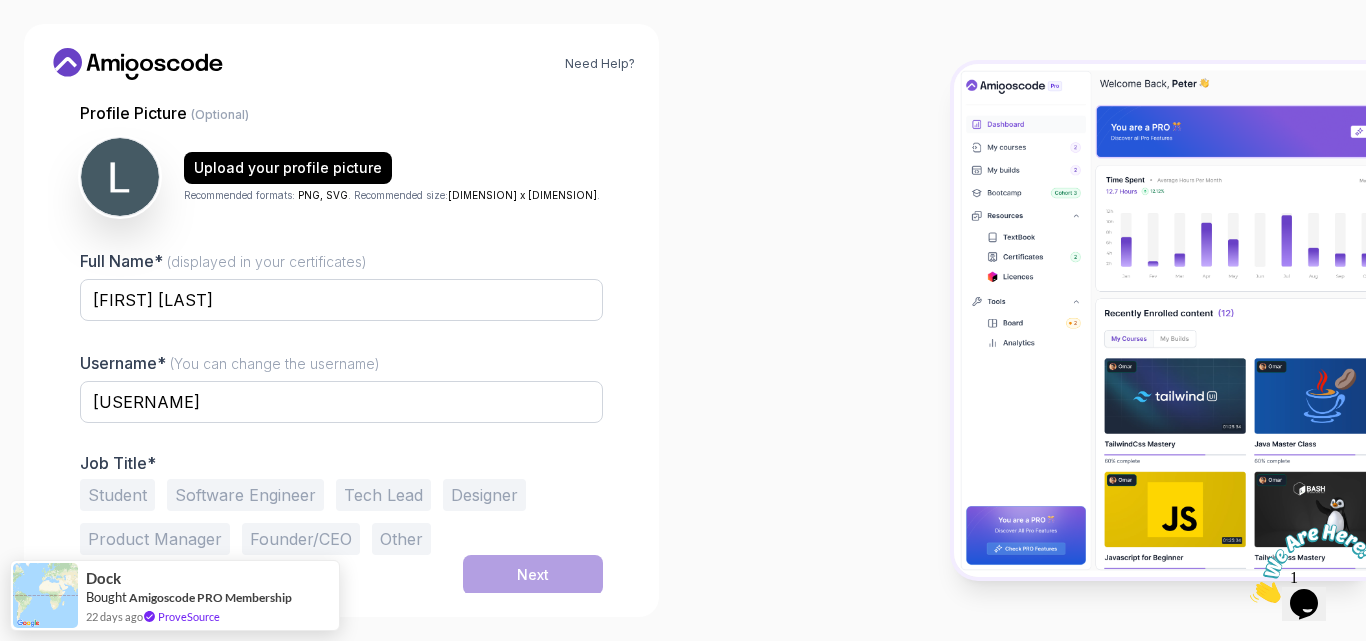 scroll, scrollTop: 193, scrollLeft: 0, axis: vertical 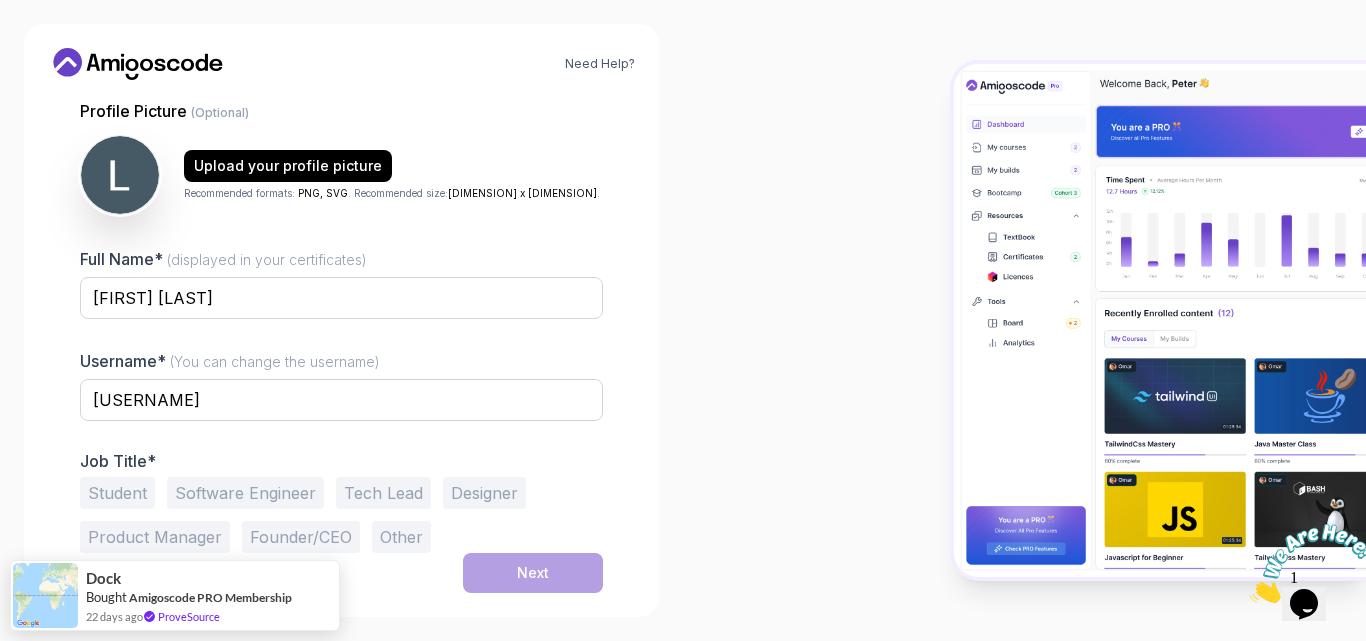 click on "Software Engineer" at bounding box center (245, 493) 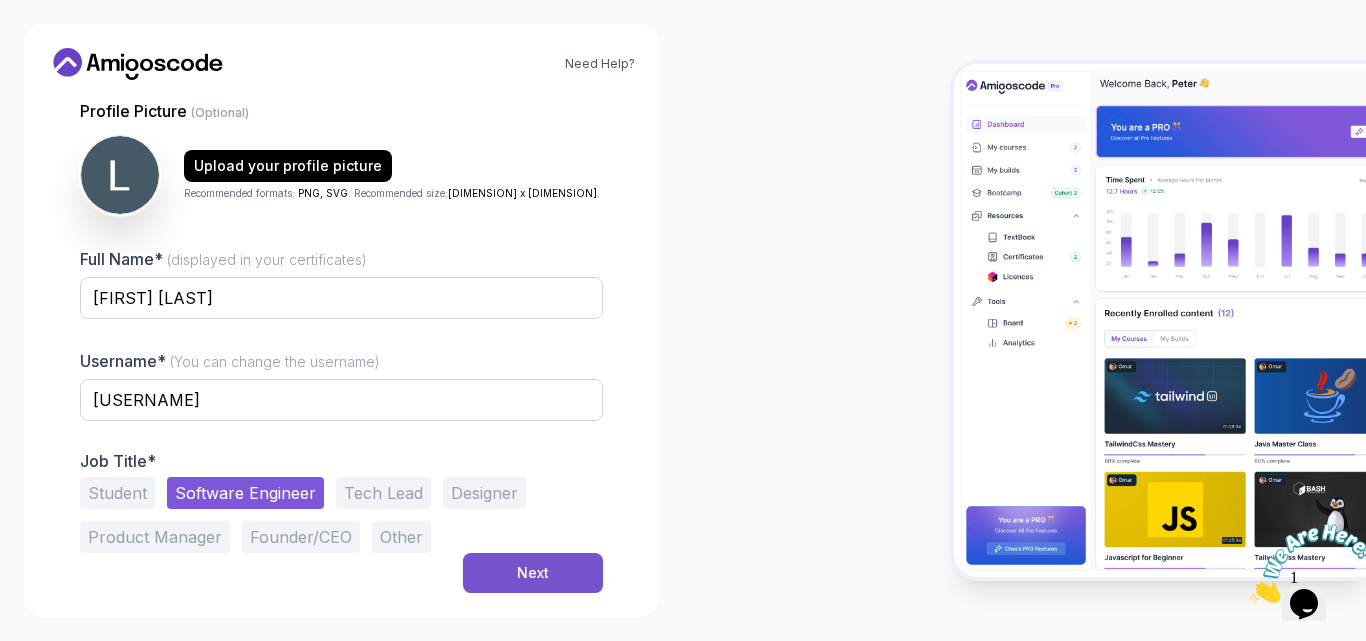click on "Next" at bounding box center (533, 573) 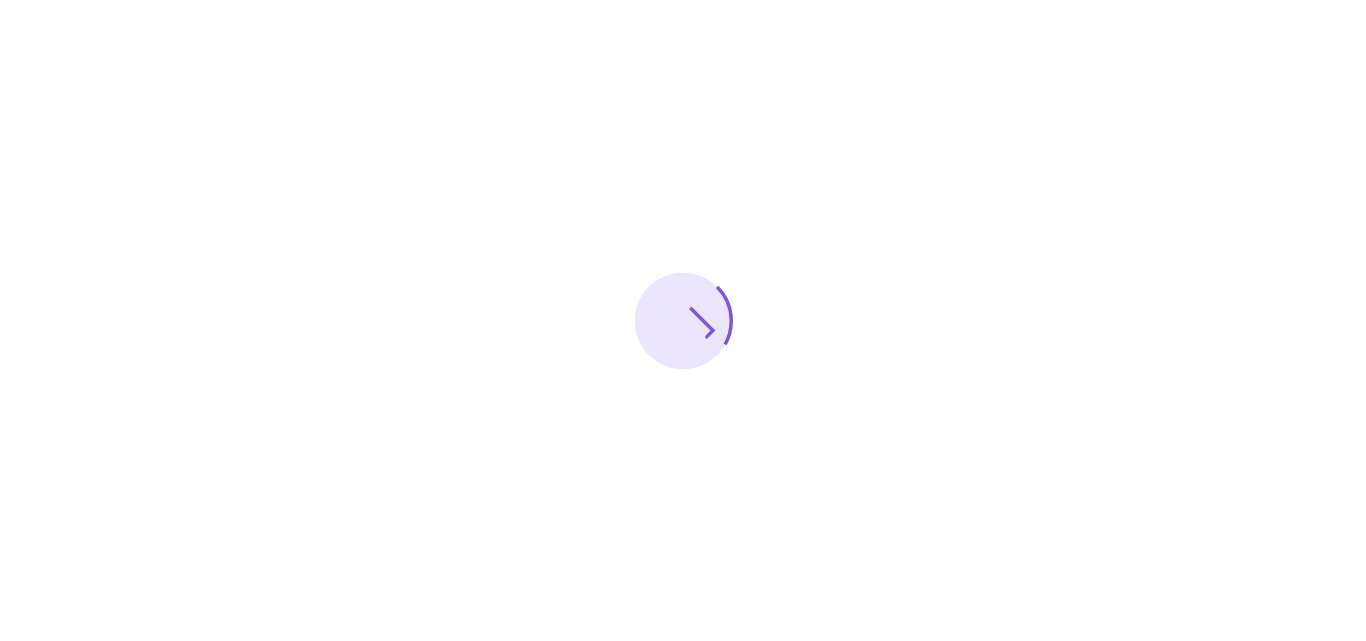 scroll, scrollTop: 0, scrollLeft: 0, axis: both 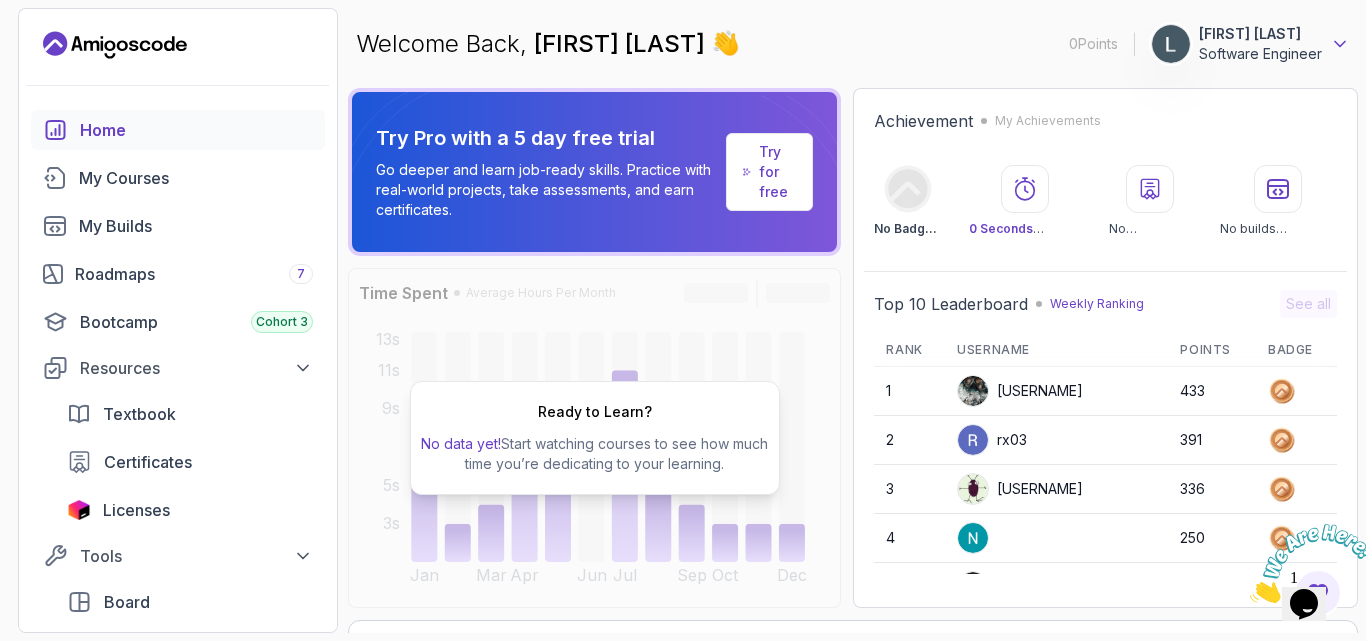 click 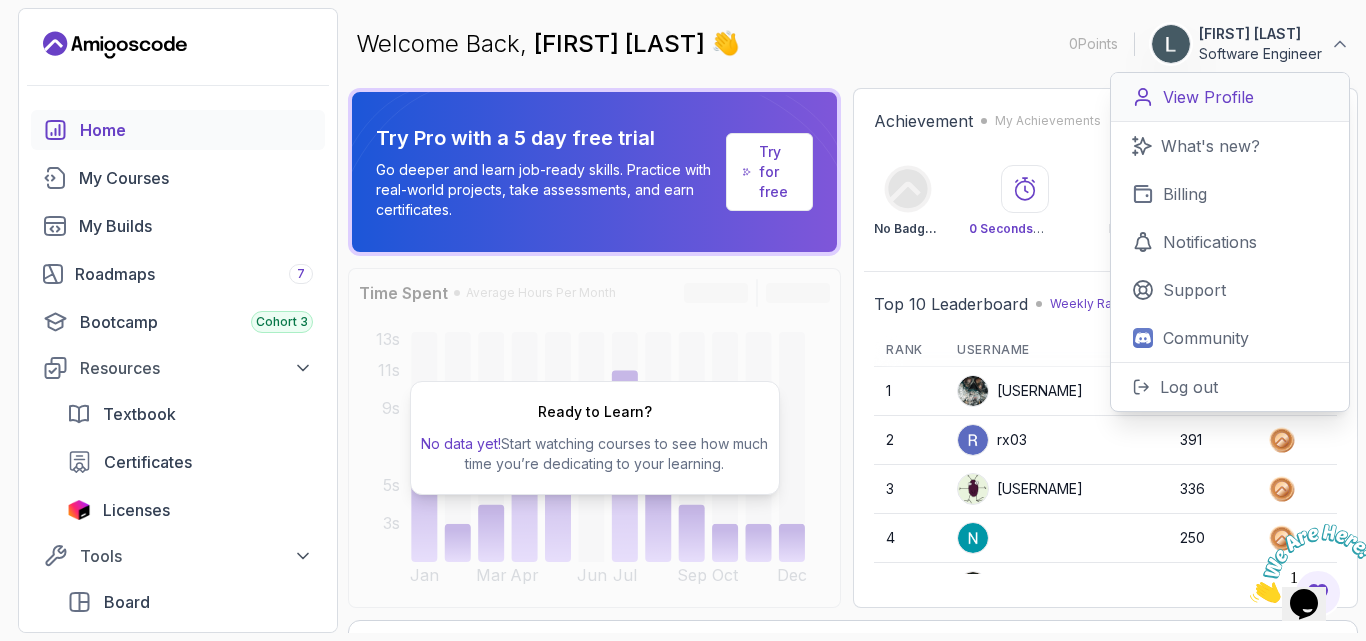 click on "View Profile" at bounding box center [1208, 97] 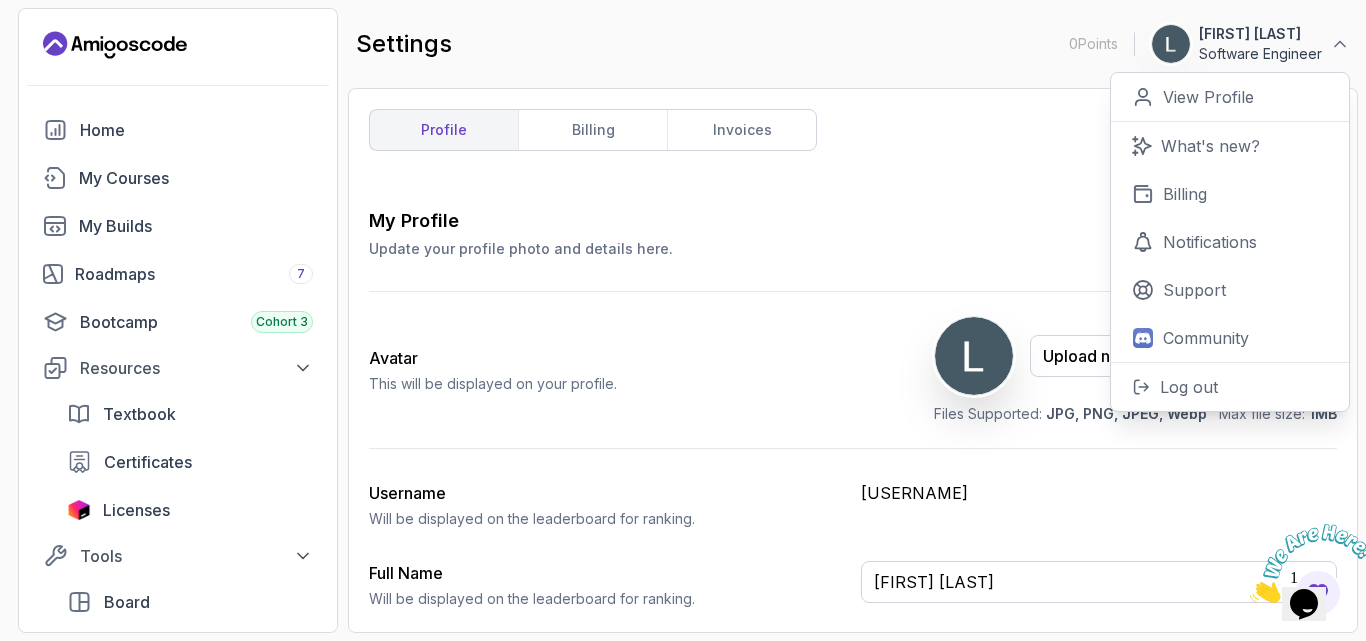 click on "profile billing invoices My Profile Update your profile photo and details here. Save Avatar This will be displayed on your profile. Upload new Picture Delete Files Supported:   JPG, PNG, JPEG, Webp   Max file size:   1MB Username Will be displayed on the leaderboard for ranking. jollybison07b2e Full Name Will be displayed on the leaderboard for ranking. Lav Suryavanshi Email Your login Email lavsuryavanshi225@gmail.com Job Title   (optional) This will be displayed on your profile. Software Engineer" at bounding box center (853, 360) 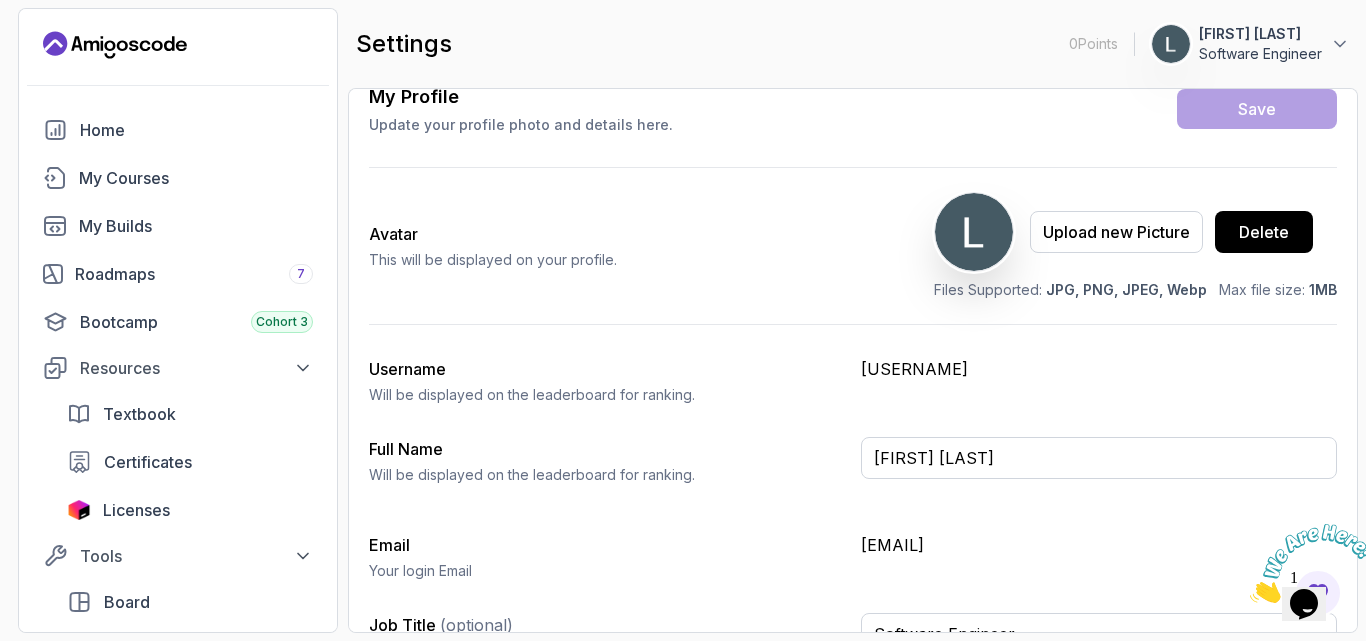 scroll, scrollTop: 169, scrollLeft: 0, axis: vertical 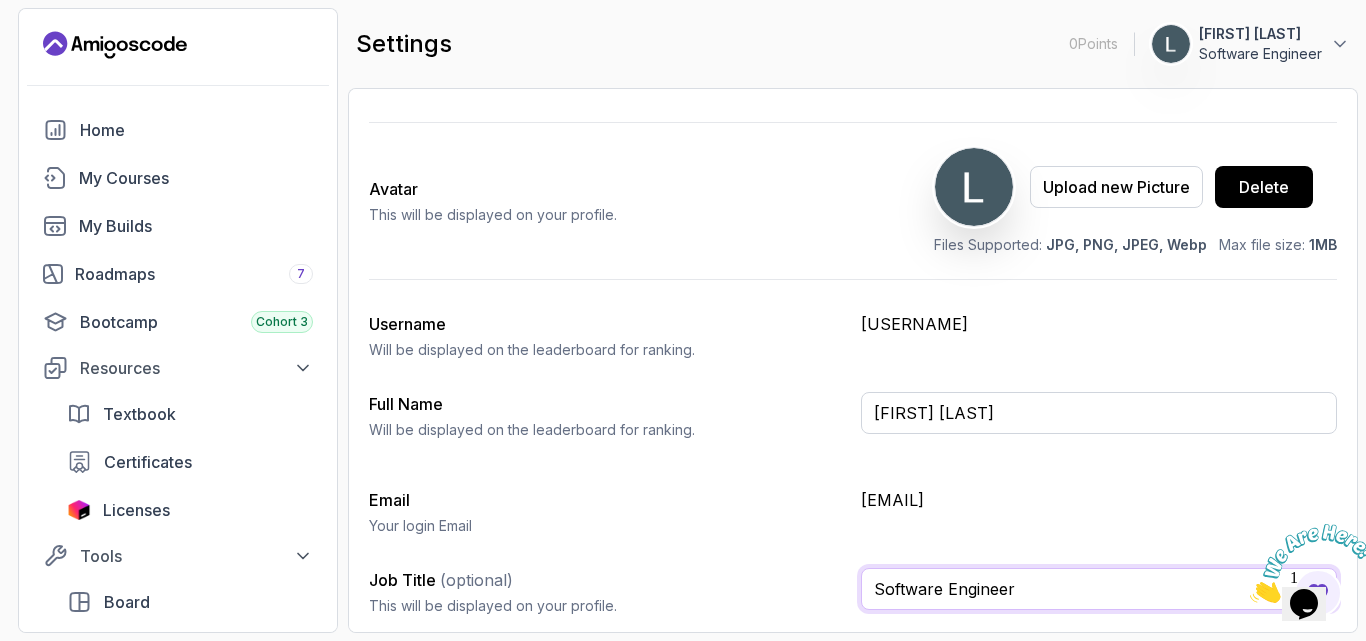 click on "Software Engineer" at bounding box center [1099, 589] 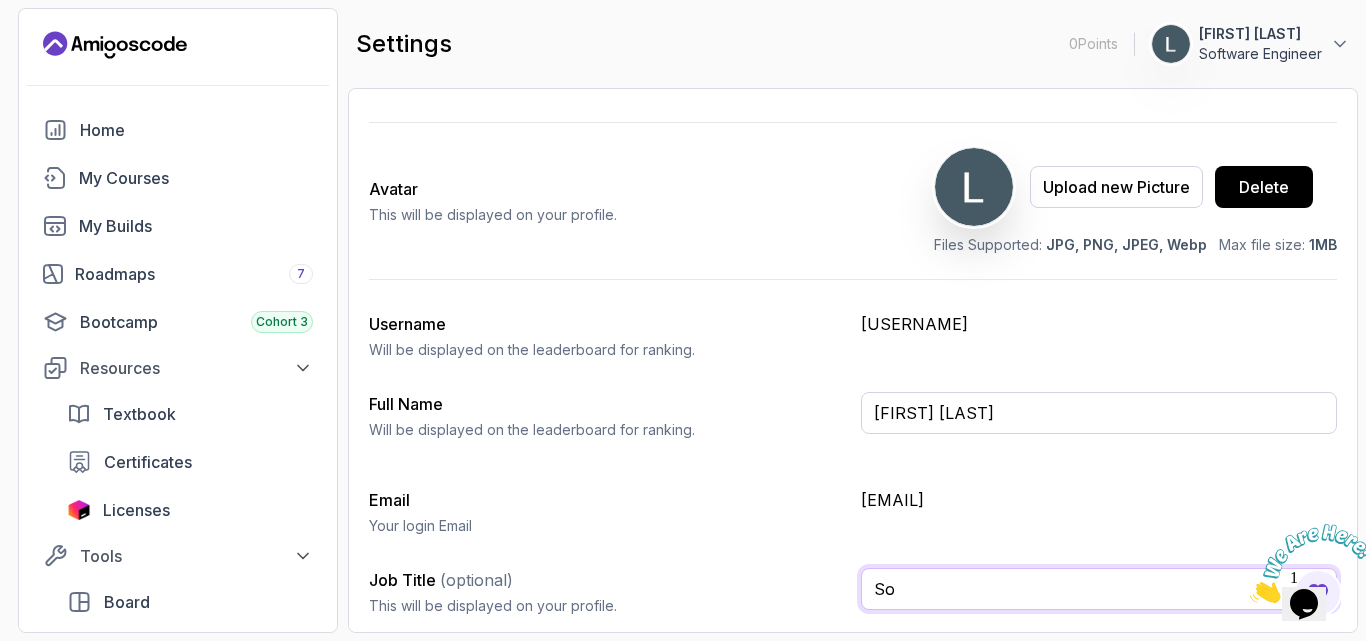 type on "S" 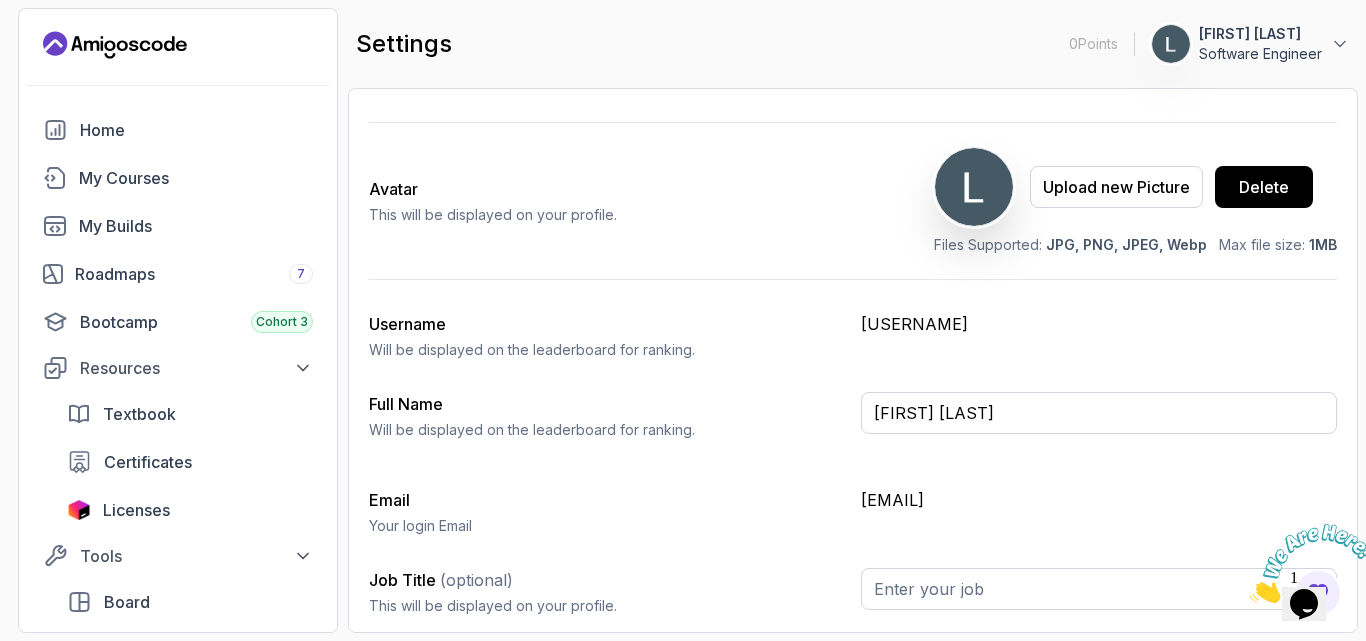 click on "Your login Email" at bounding box center (607, 526) 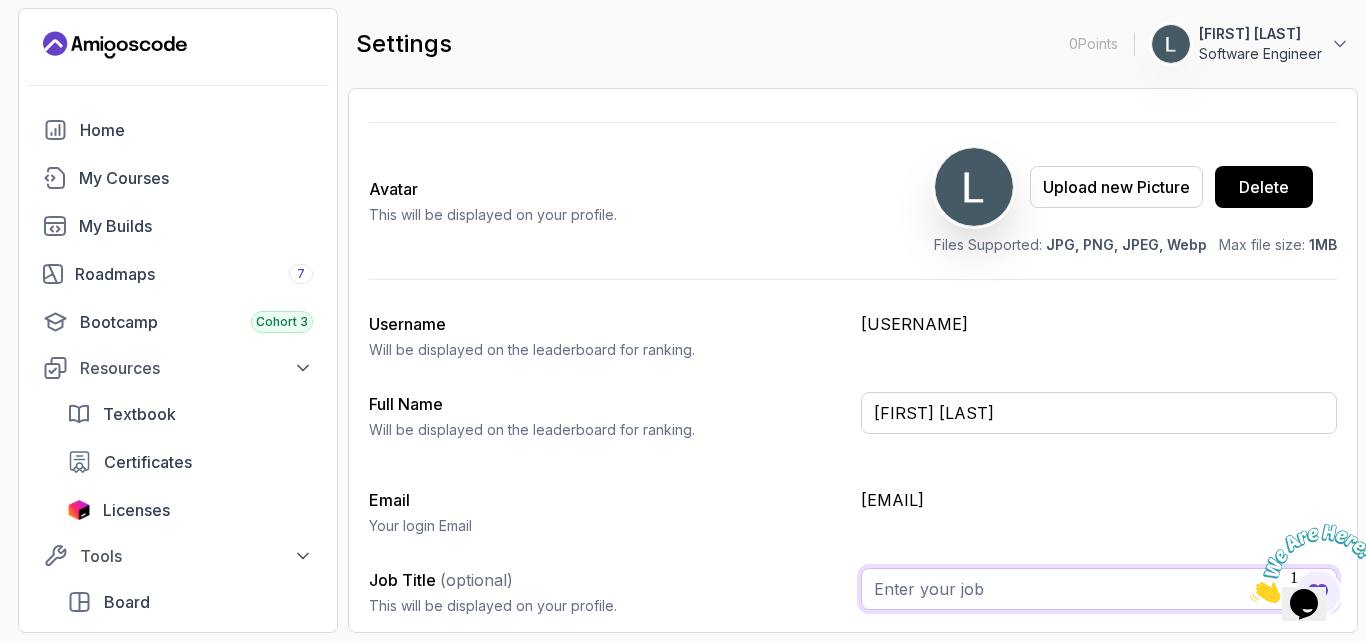 click on "Job Title   (optional)" at bounding box center (1099, 589) 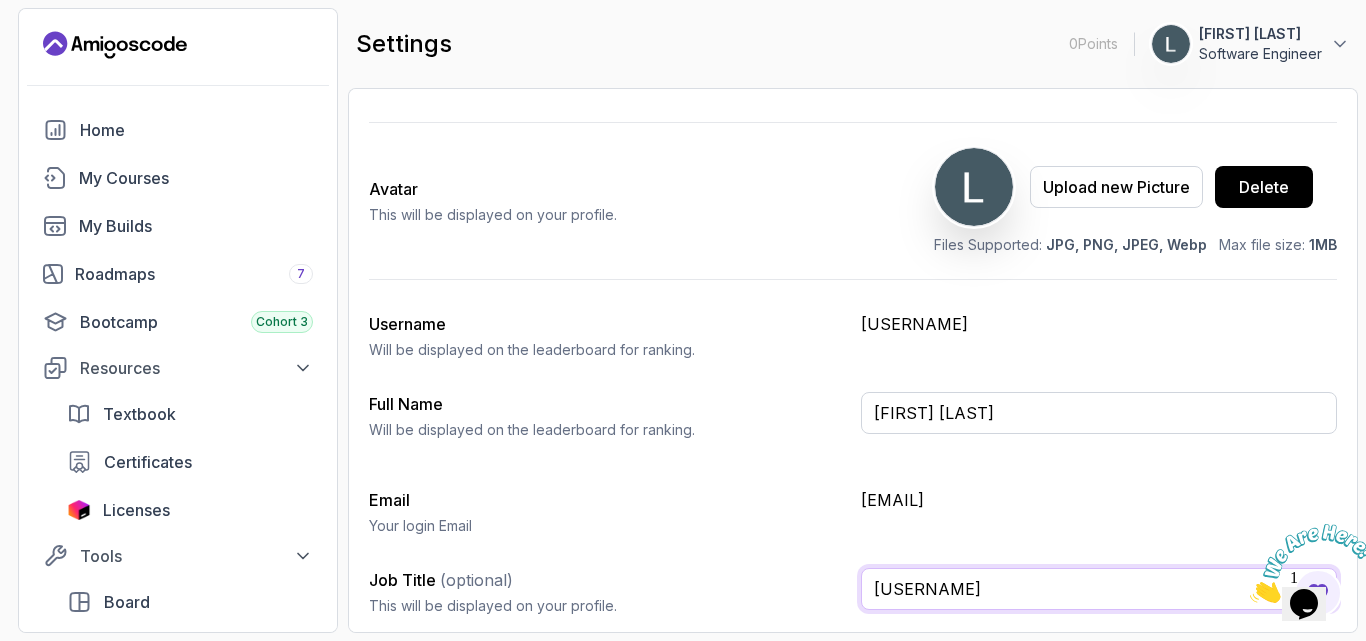 type on "Learner" 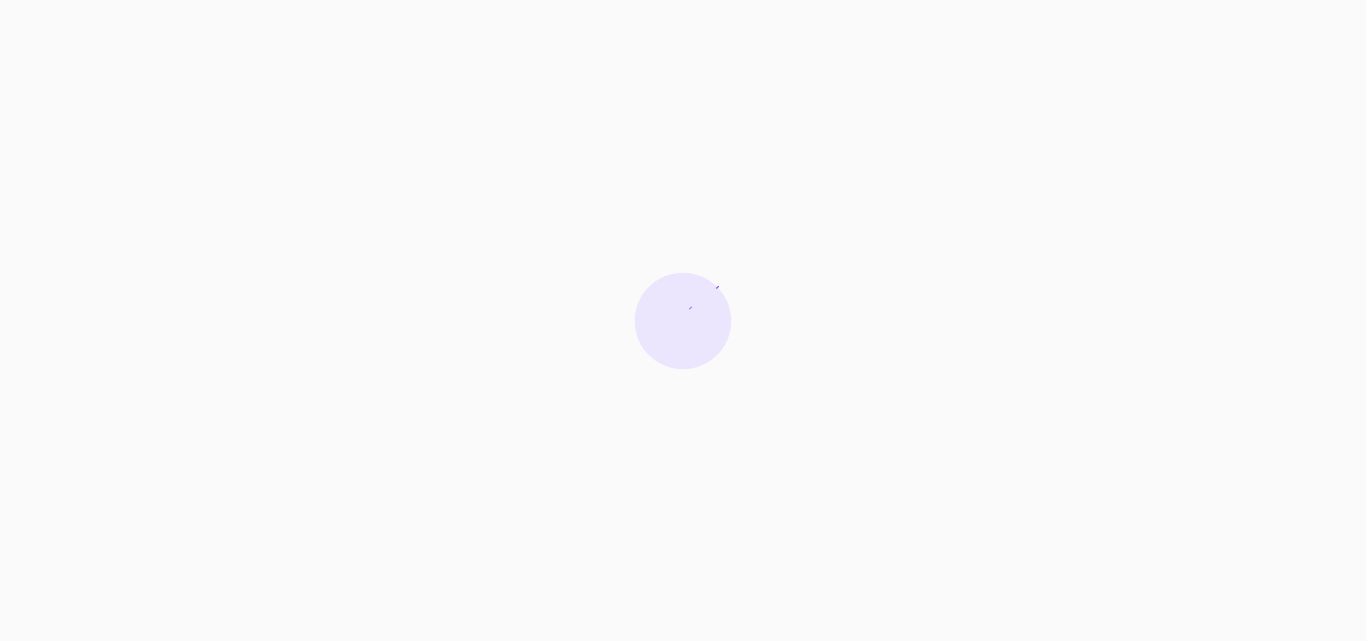 scroll, scrollTop: 0, scrollLeft: 0, axis: both 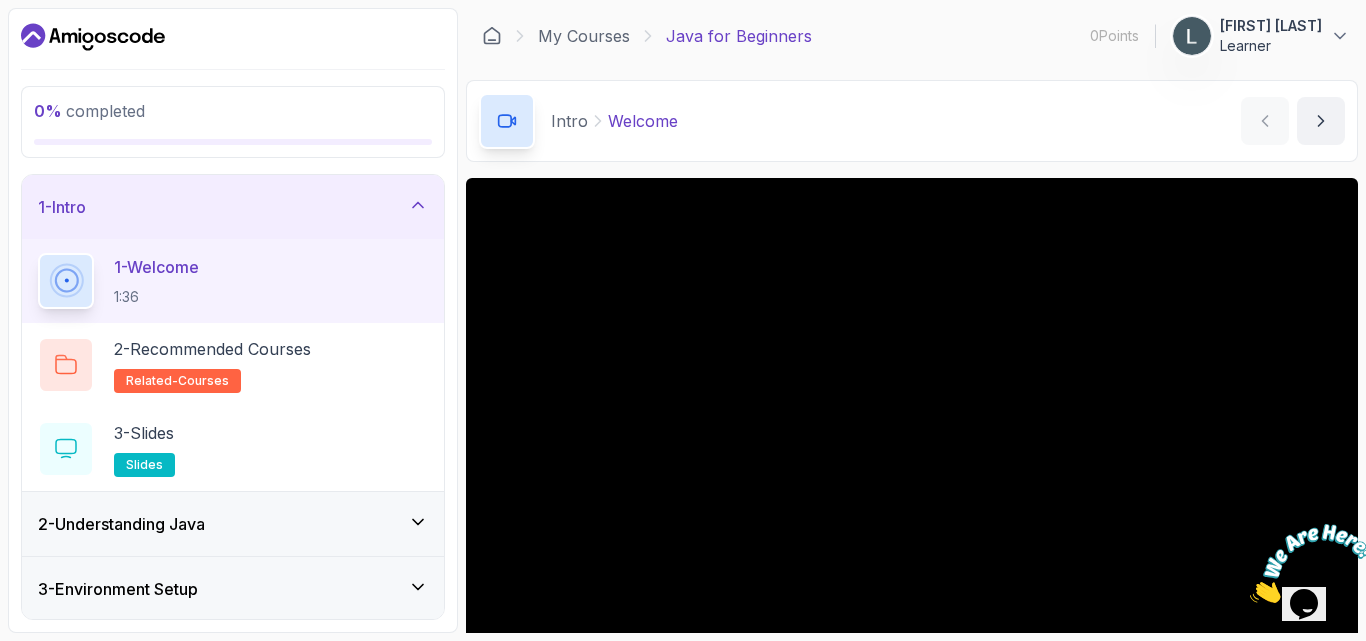 click on "Intro Welcome Welcome by  [NAME]" at bounding box center [912, 121] 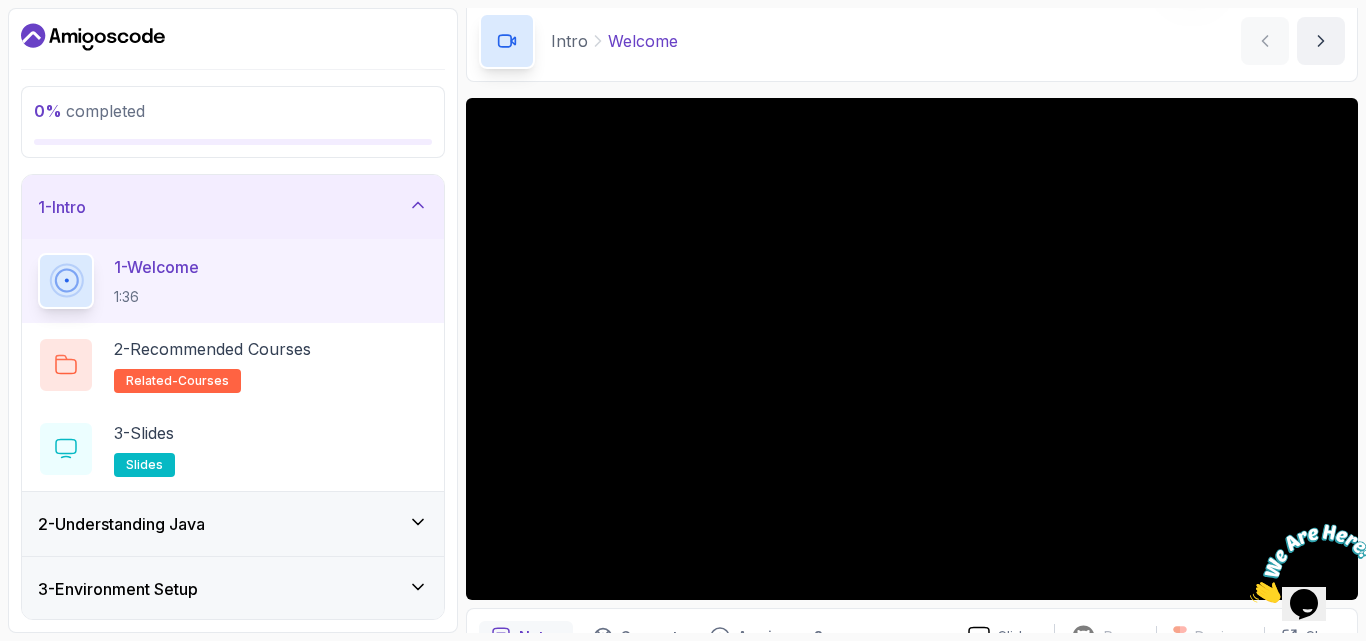 scroll, scrollTop: 120, scrollLeft: 0, axis: vertical 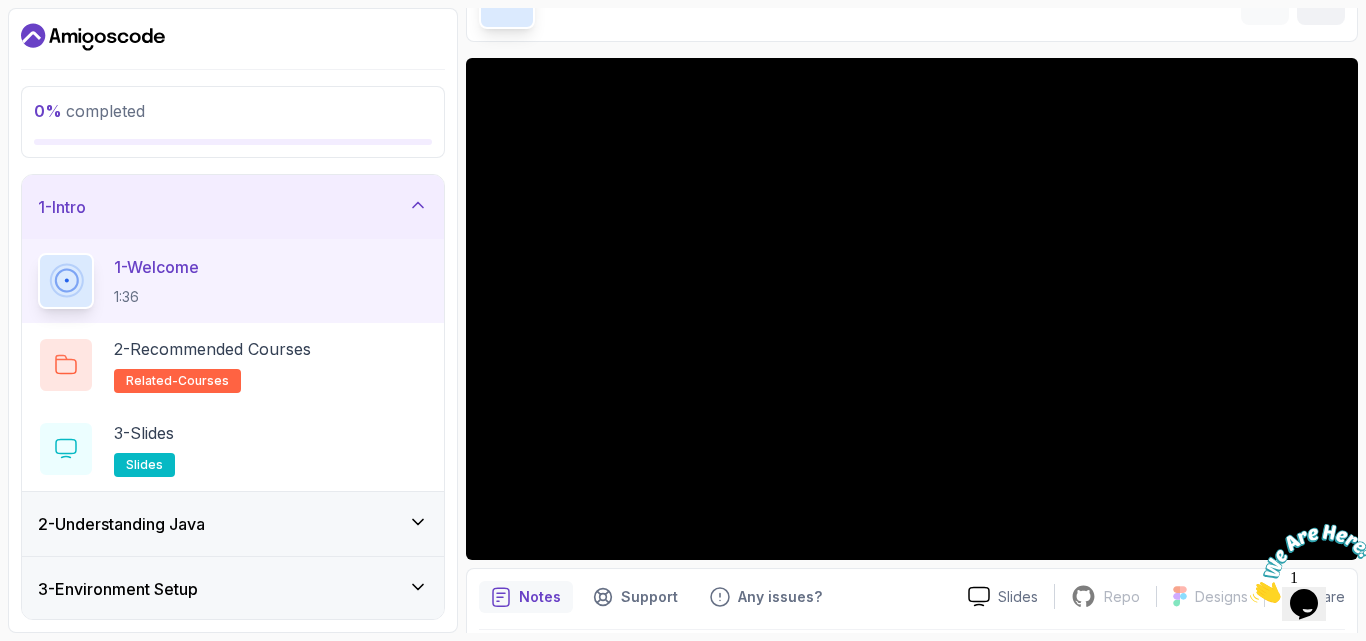 click on "Slides Repo Repository not available Designs Design not available Share Notes Support Any issues? Slides Repo Repository not available Designs Design not available Share" at bounding box center (912, 378) 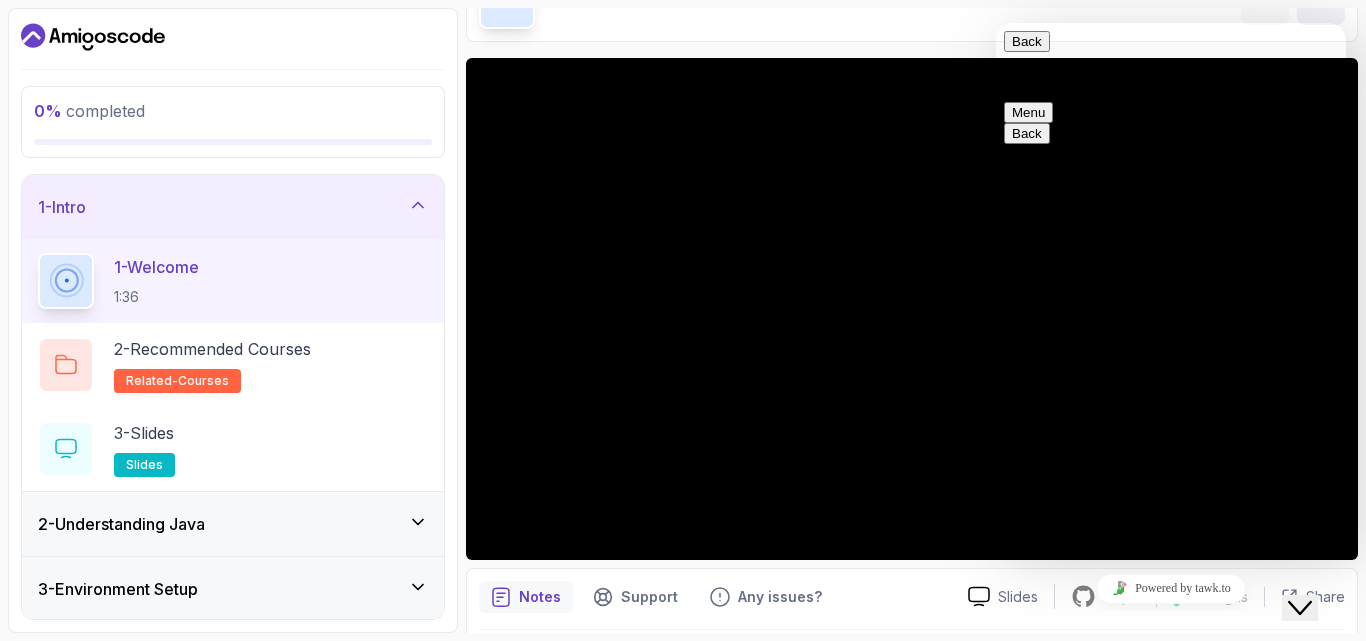 drag, startPoint x: 1028, startPoint y: 62, endPoint x: 998, endPoint y: 296, distance: 235.91524 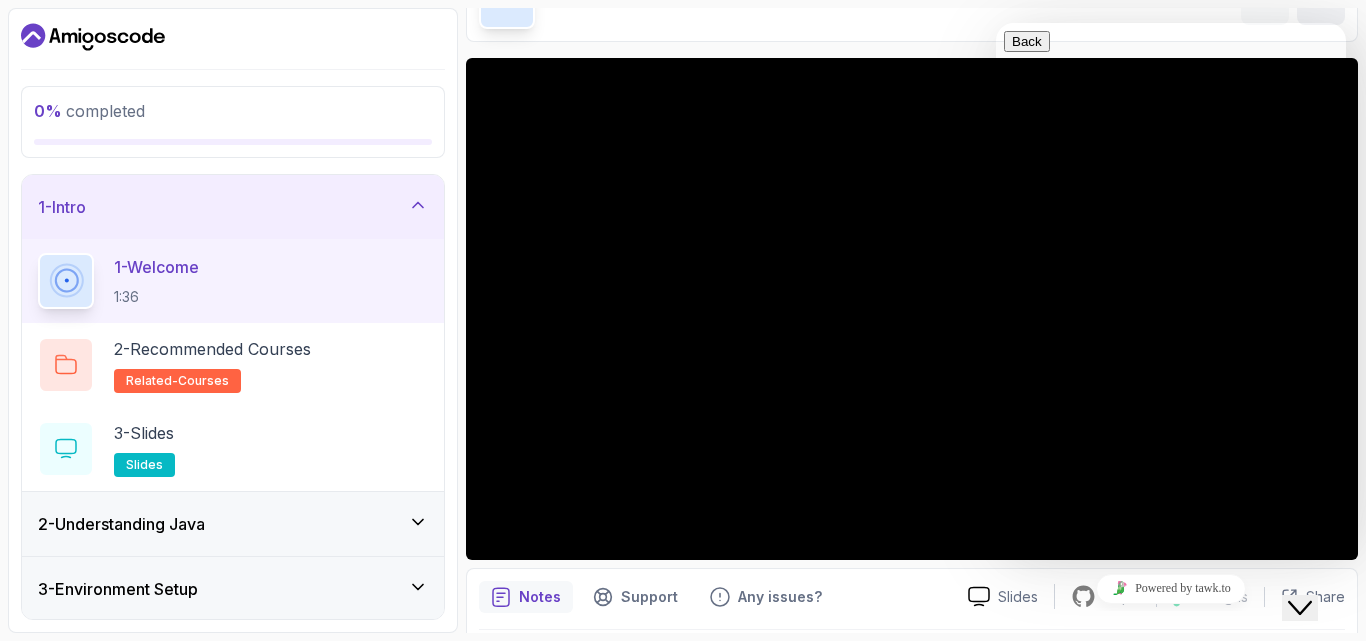 click on "Close Chat This icon closes the chat window." 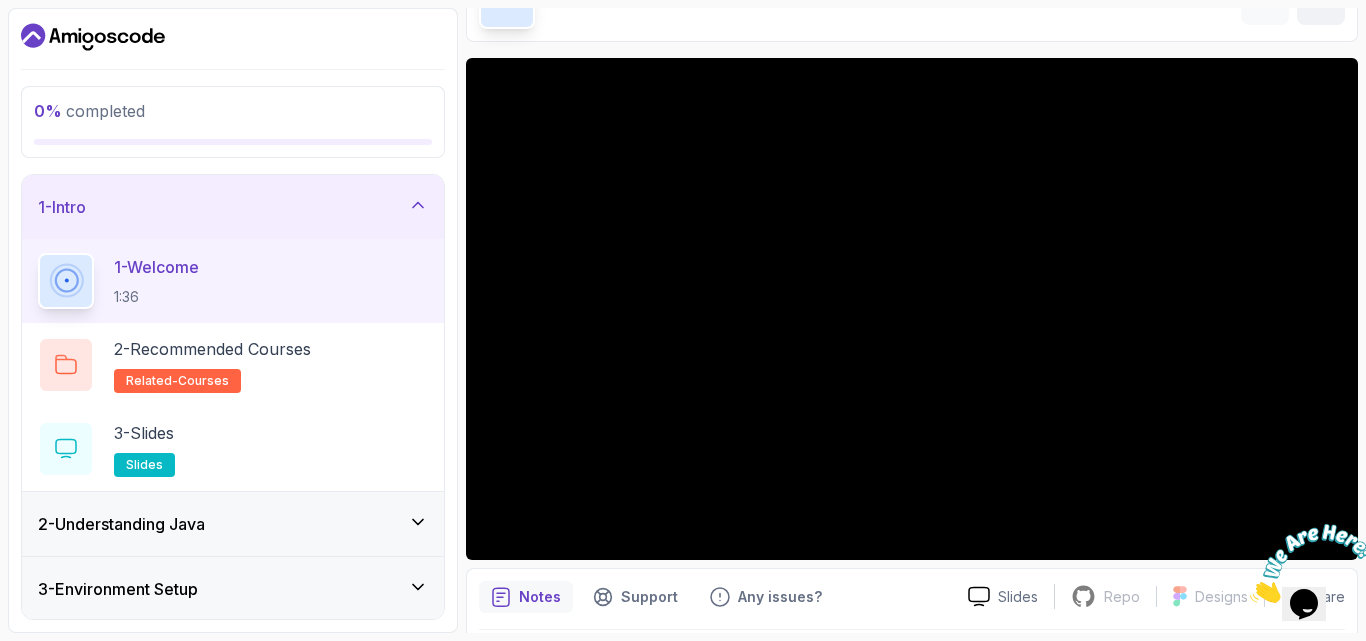 click at bounding box center [1304, 563] 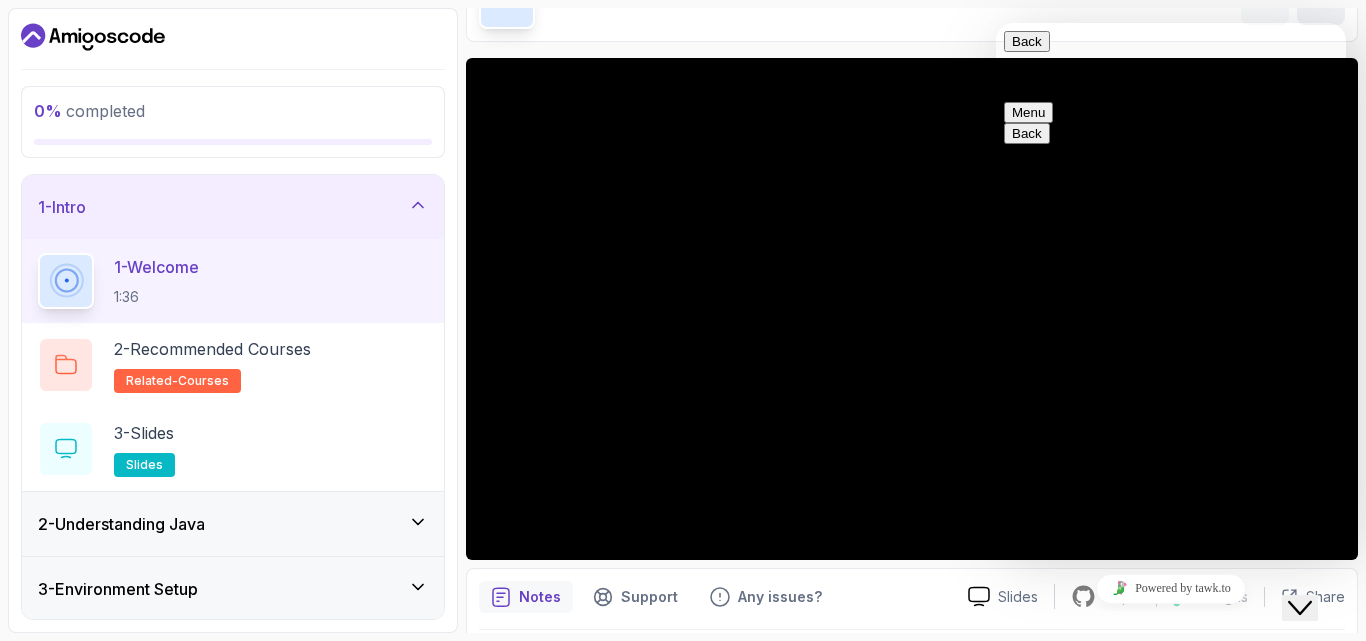 click on "Close Chat This icon closes the chat window." 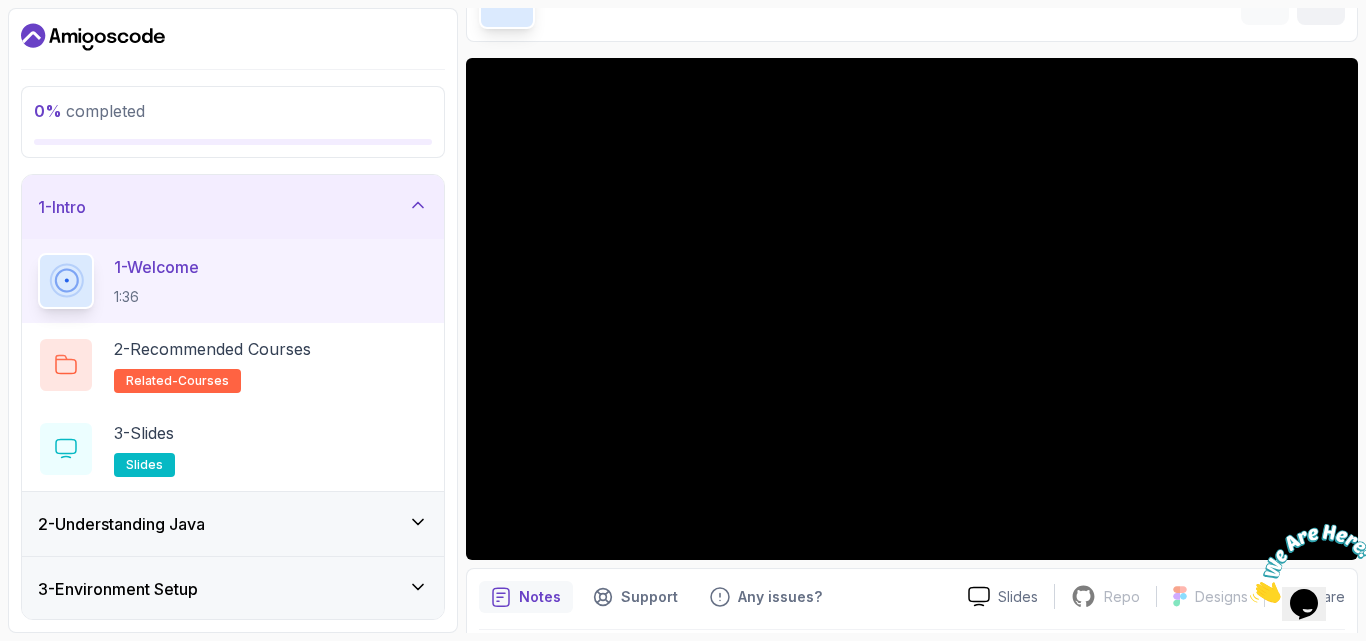 click on "0 % completed 1  -  Intro 1  -  Welcome 1:36 2  -  Recommended Courses related-courses 3  -  Slides slides 2  -  Understanding Java 3  -  Environment Setup 4  -  Up And Running With Java 5  -  The Basics 6  -  Exercises 7  -  Outro My Courses Java for Beginners 0  Points 1 Lav Suryavanshi Learner 1 - Intro  0 % completed Intro Welcome Welcome by  nelson Slides Repo Repository not available Designs Design not available Share Notes Support Any issues? Slides Repo Repository not available Designs Design not available Share" at bounding box center [683, 320] 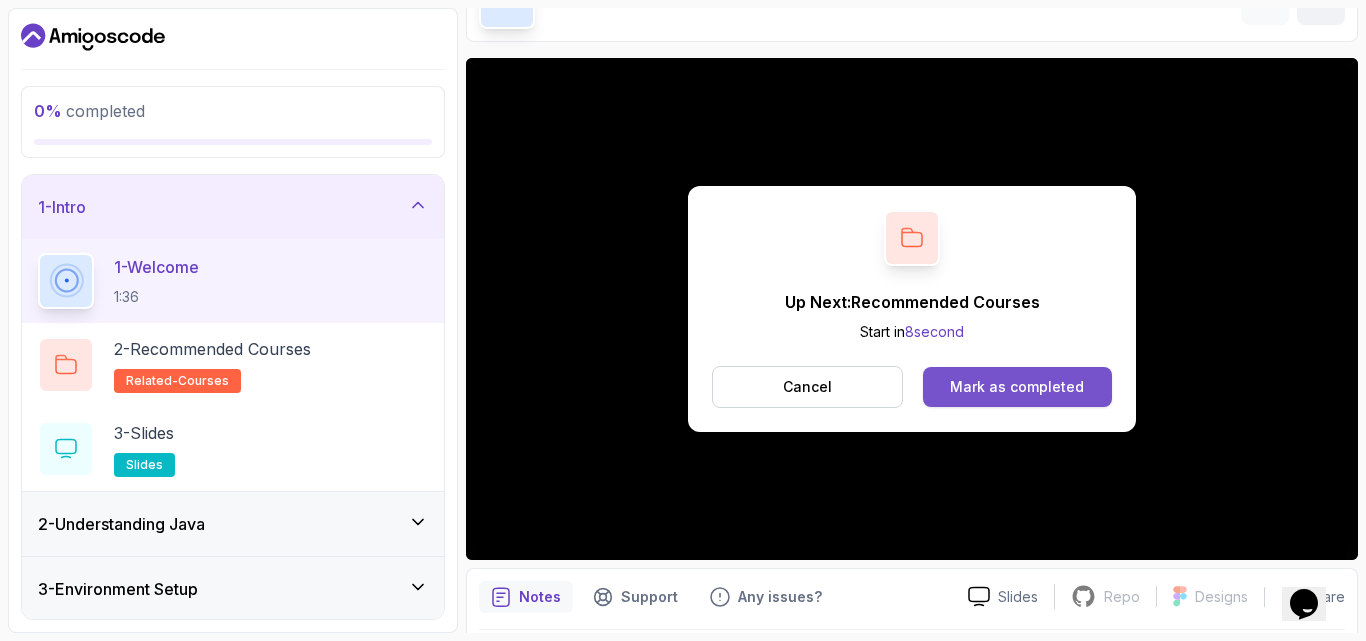 click on "Mark as completed" at bounding box center (1017, 387) 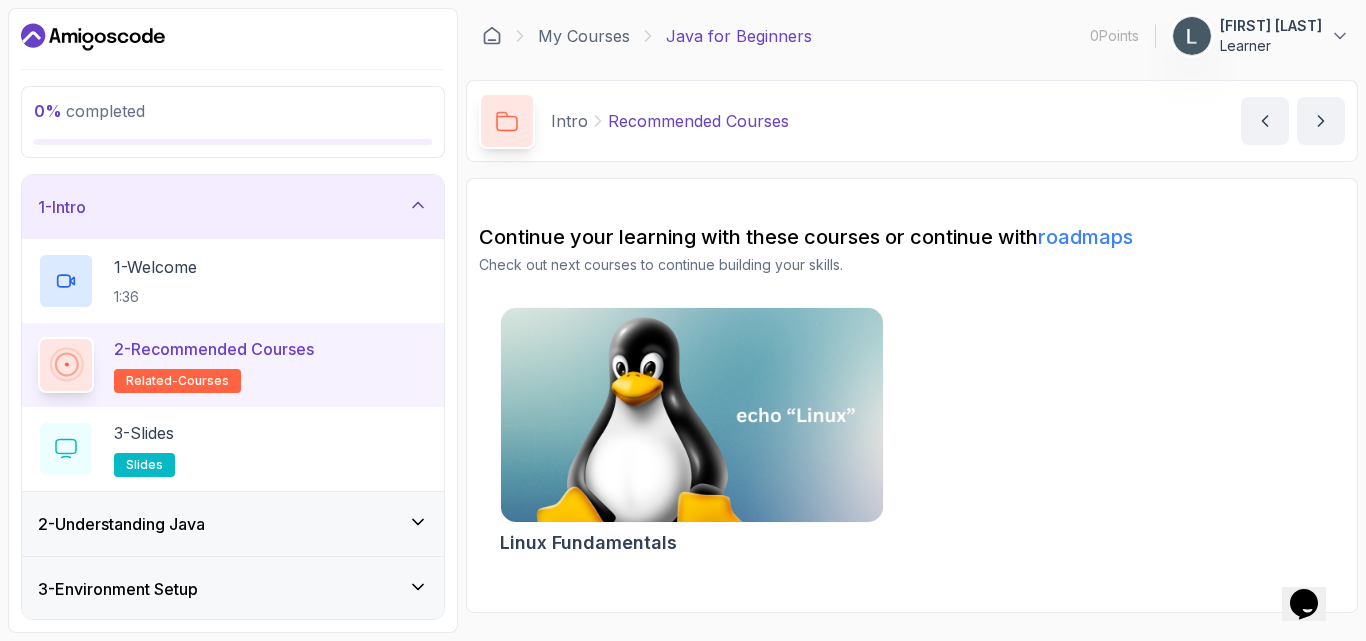 scroll, scrollTop: 0, scrollLeft: 0, axis: both 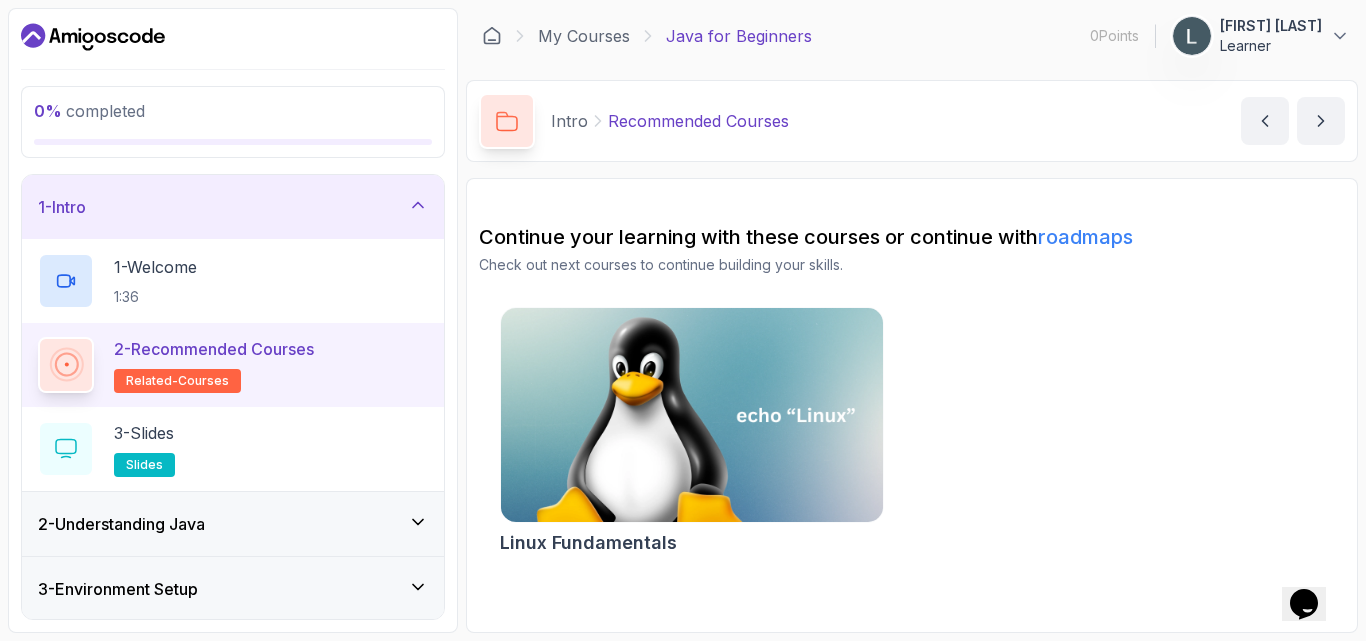 click on "roadmaps" at bounding box center (1085, 237) 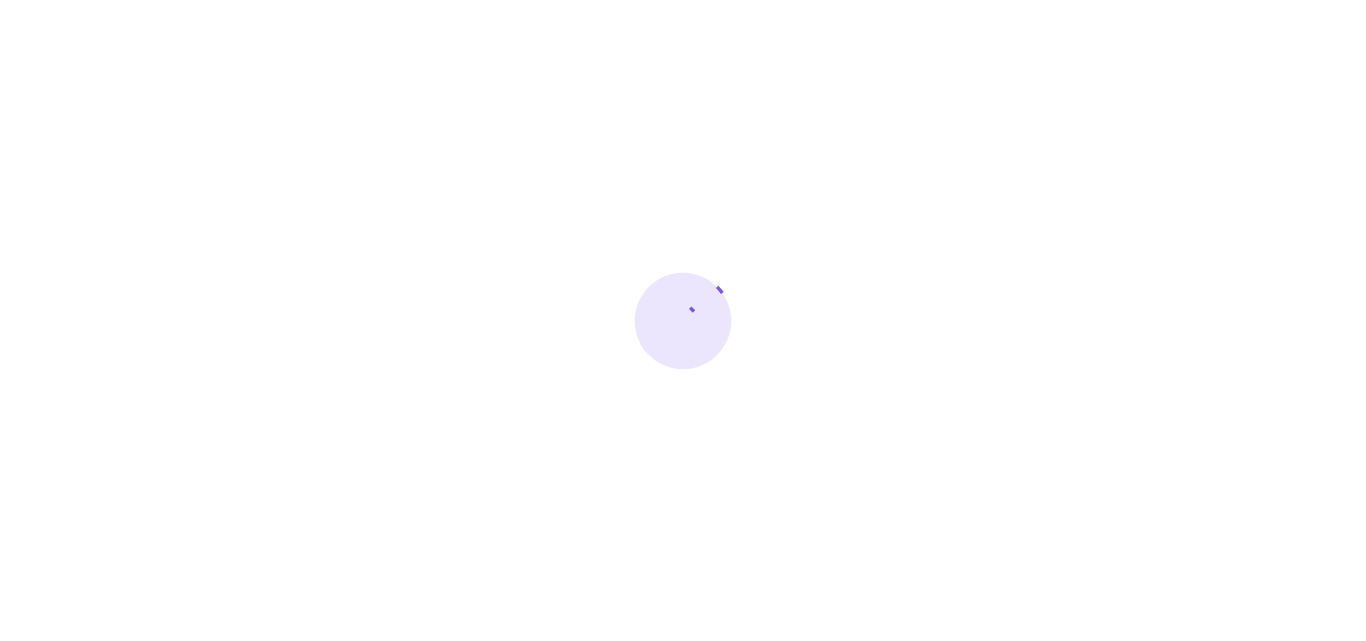 scroll, scrollTop: 0, scrollLeft: 0, axis: both 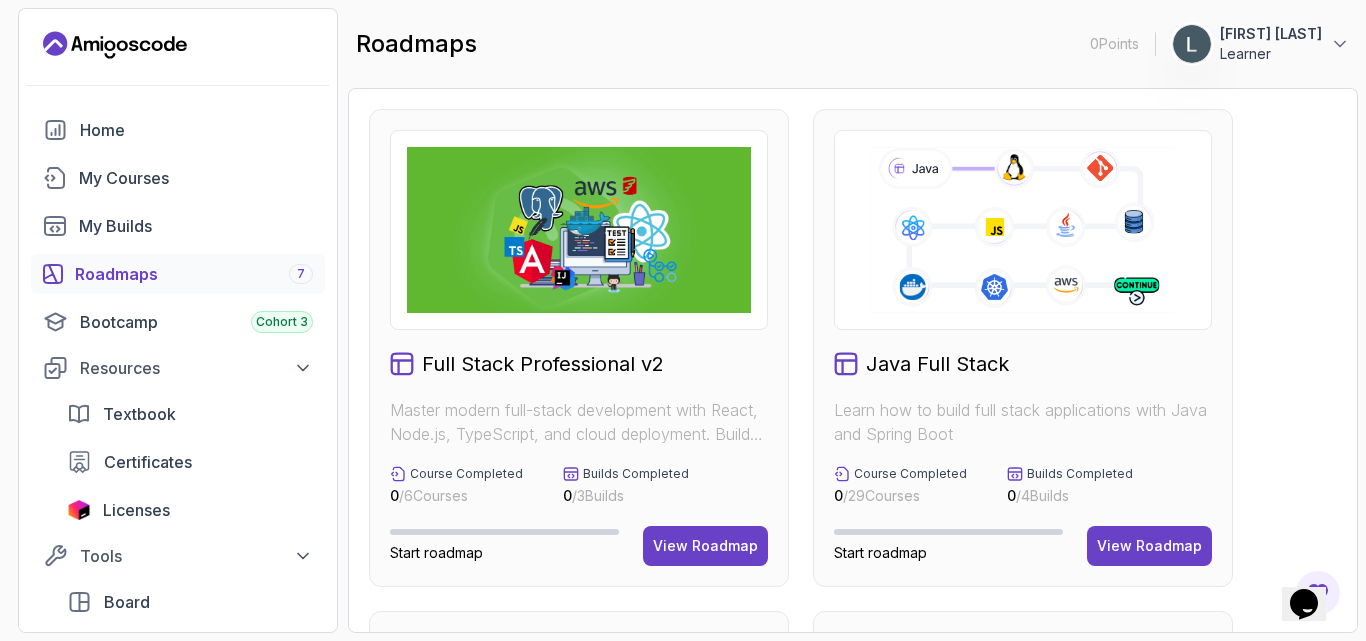 click on "Full Stack Professional v2 Master modern full-stack development with React, Node.js, TypeScript, and cloud deployment. Build scalable applications from frontend to backend with industry best practices. Course Completed 0 / 6  Courses Builds Completed 0 / 3  Builds Start roadmap View Roadmap Java Full Stack Learn how to build full stack applications with Java and Spring Boot Course Completed 0 / 29  Courses Builds Completed 0 / 4  Builds Start roadmap View Roadmap Core Java (Java Master Class) Learn how to build full stack applications with Java and Spring Boot Course Completed 0 / 18  Courses Start roadmap View Roadmap Spring and Spring Boot Learn how to build full stack applications with Java and Spring Boot Course Completed 0 / 10  Courses Start roadmap View Roadmap Frontend Developer Master modern frontend development from basics to advanced React applications. This structured learning path will take you from HTML fundamentals to building complex React applications. Course Completed 0 / 10  Courses 0 / 5 0" at bounding box center (853, 1101) 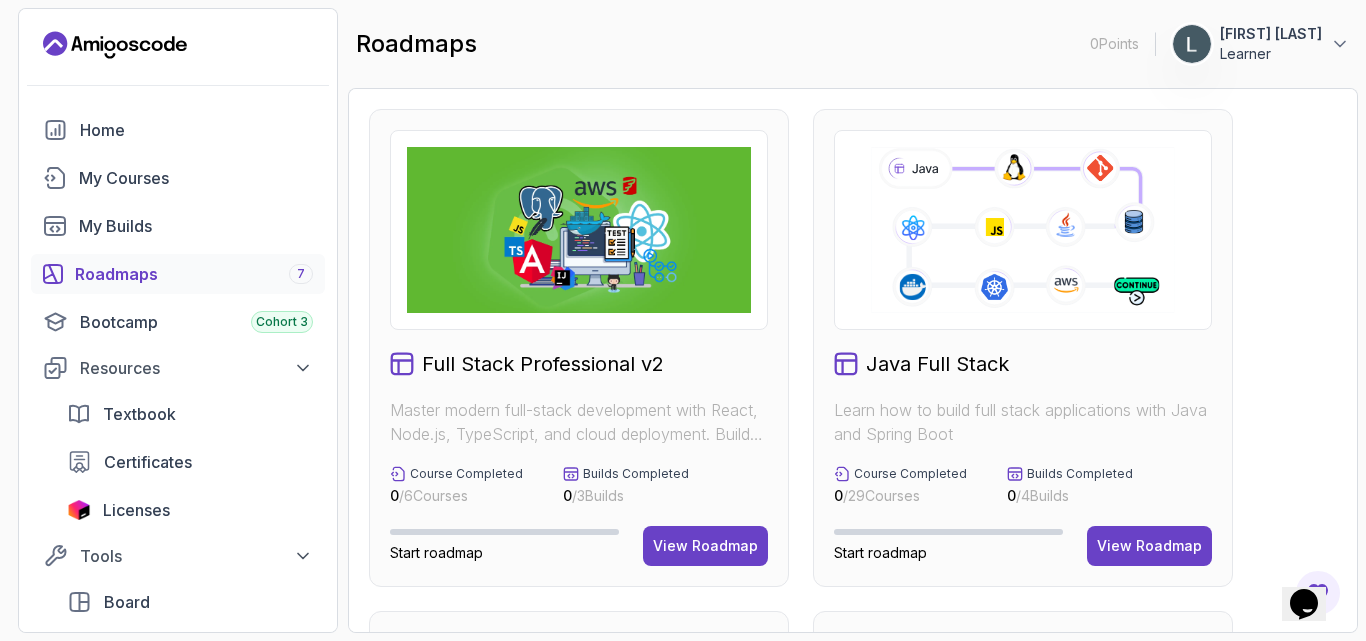 click on "Full Stack Professional v2 Master modern full-stack development with React, Node.js, TypeScript, and cloud deployment. Build scalable applications from frontend to backend with industry best practices. Course Completed 0 / 6  Courses Builds Completed 0 / 3  Builds Start roadmap View Roadmap Java Full Stack Learn how to build full stack applications with Java and Spring Boot Course Completed 0 / 29  Courses Builds Completed 0 / 4  Builds Start roadmap View Roadmap Core Java (Java Master Class) Learn how to build full stack applications with Java and Spring Boot Course Completed 0 / 18  Courses Start roadmap View Roadmap Spring and Spring Boot Learn how to build full stack applications with Java and Spring Boot Course Completed 0 / 10  Courses Start roadmap View Roadmap Frontend Developer Master modern frontend development from basics to advanced React applications. This structured learning path will take you from HTML fundamentals to building complex React applications. Course Completed 0 / 10  Courses 0 / 5 0" at bounding box center (853, 1101) 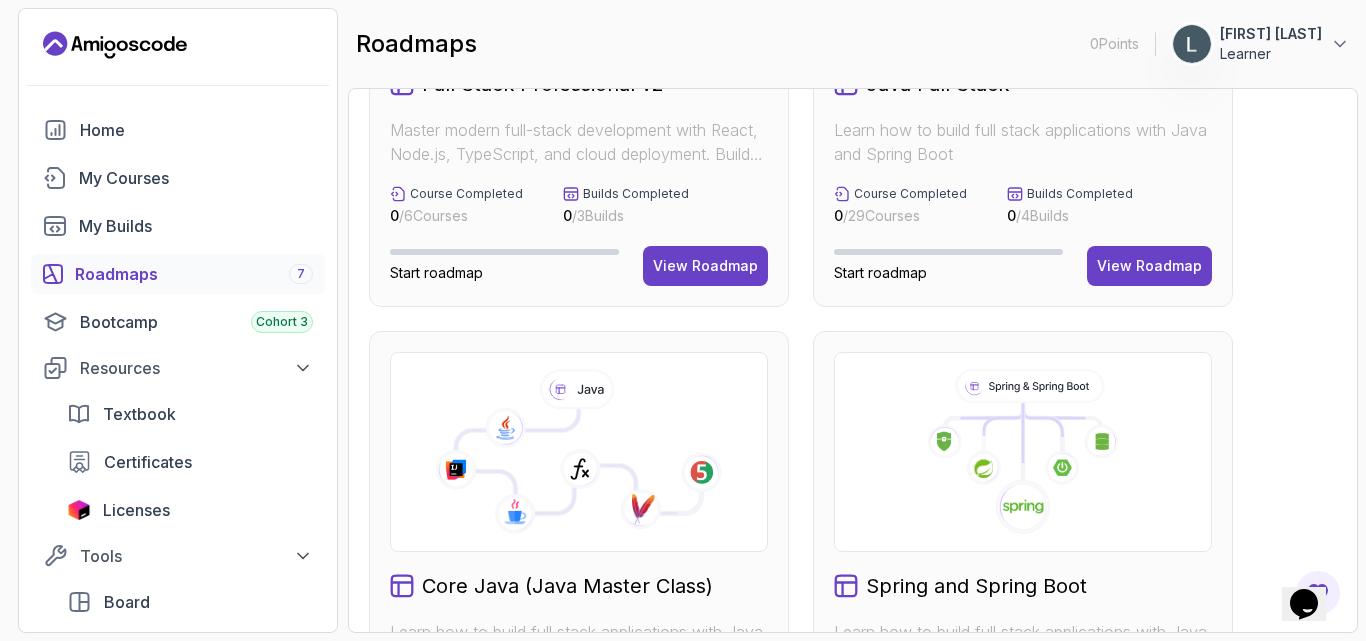 scroll, scrollTop: 480, scrollLeft: 0, axis: vertical 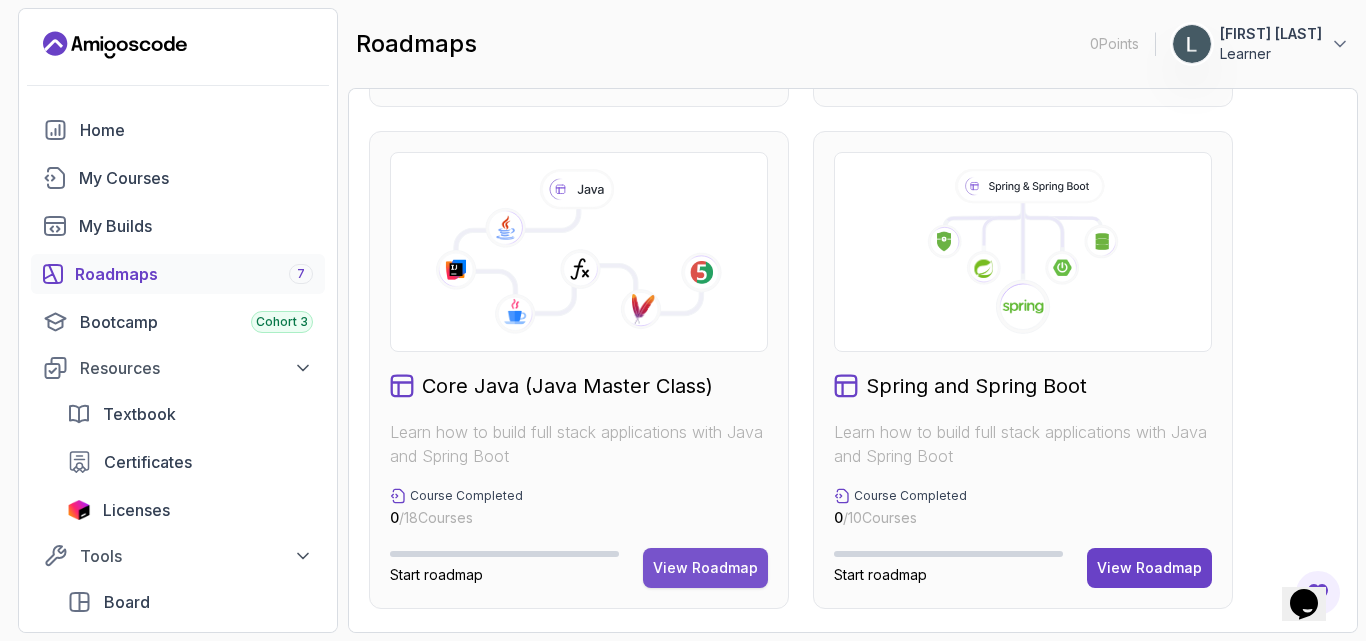 click on "View Roadmap" at bounding box center [705, 568] 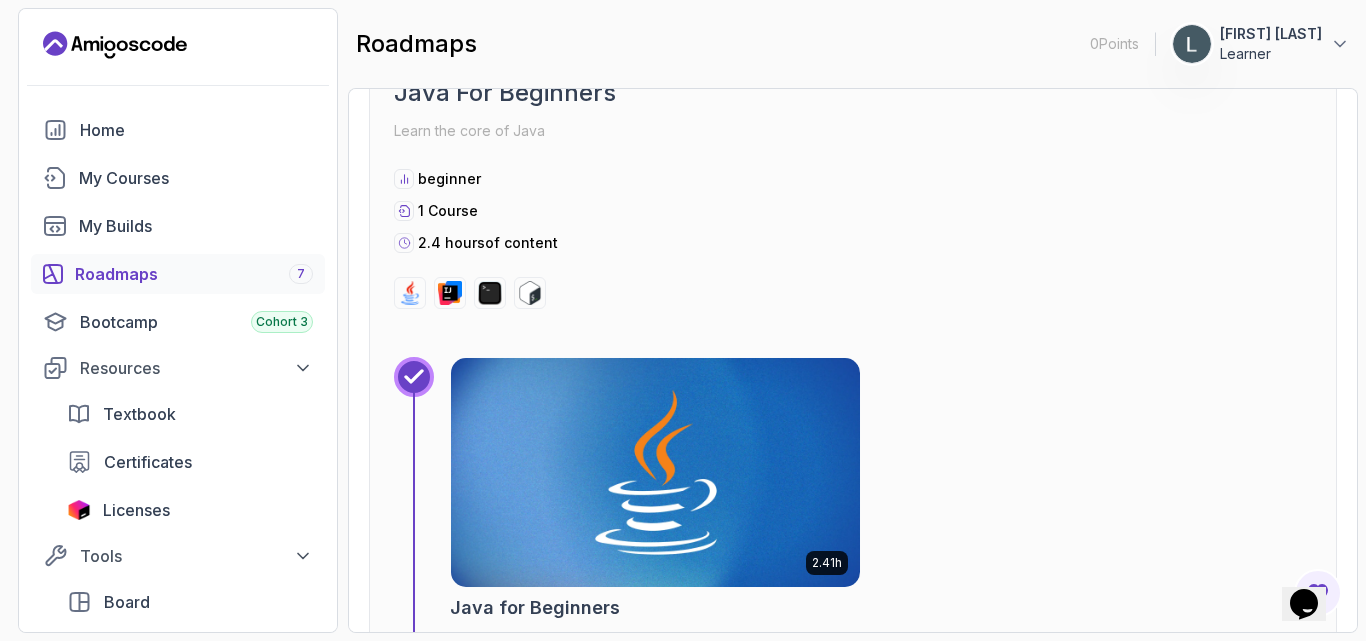 scroll, scrollTop: 700, scrollLeft: 0, axis: vertical 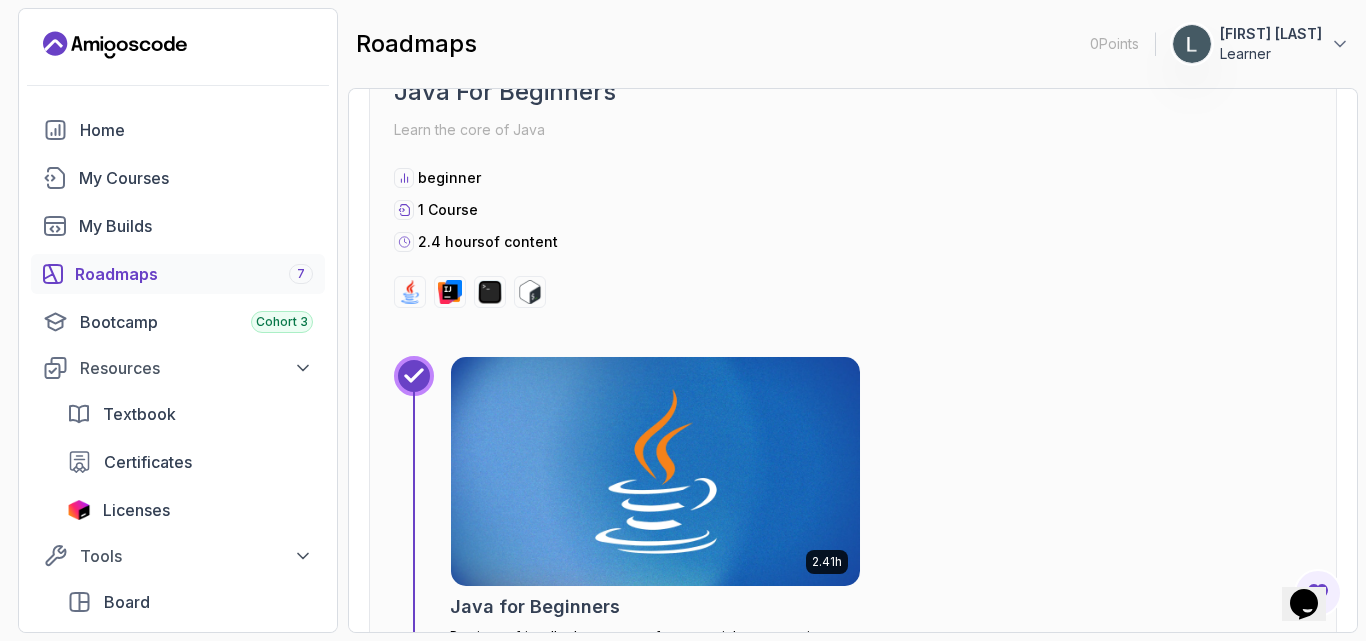 click on "1 0 % completed Java For Beginners Learn the core of Java beginner 1   Course   2.4 hours  of content" at bounding box center [853, 137] 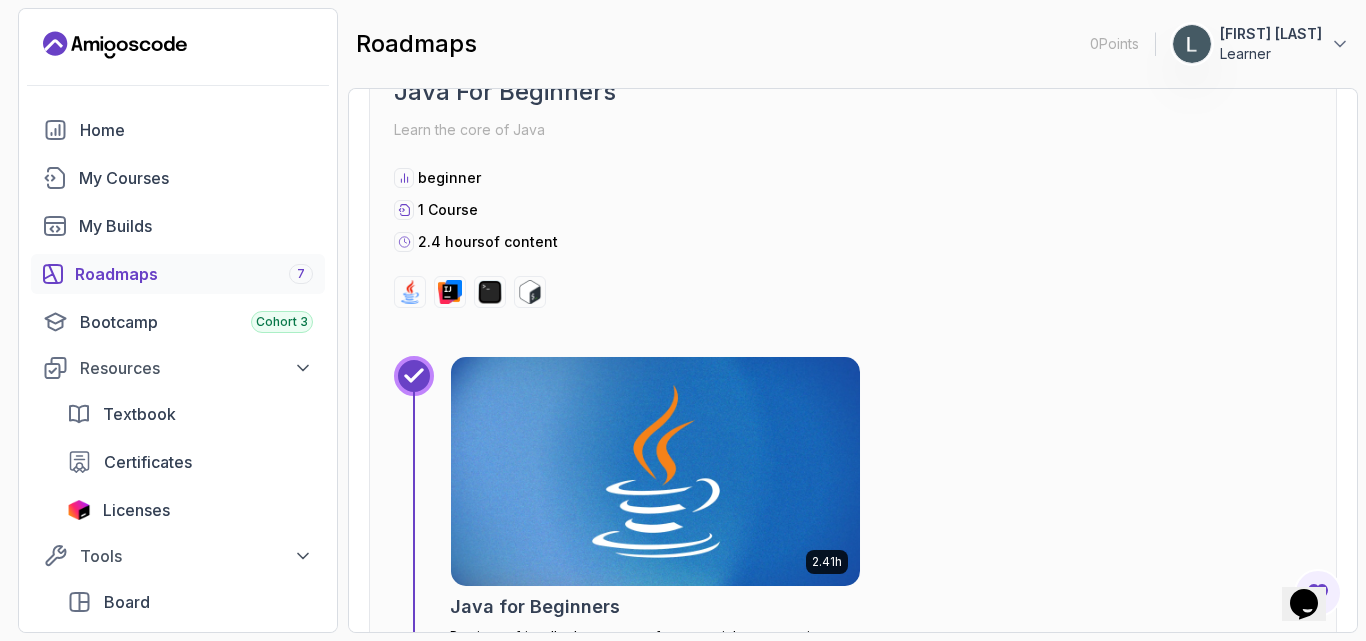 click at bounding box center [655, 471] 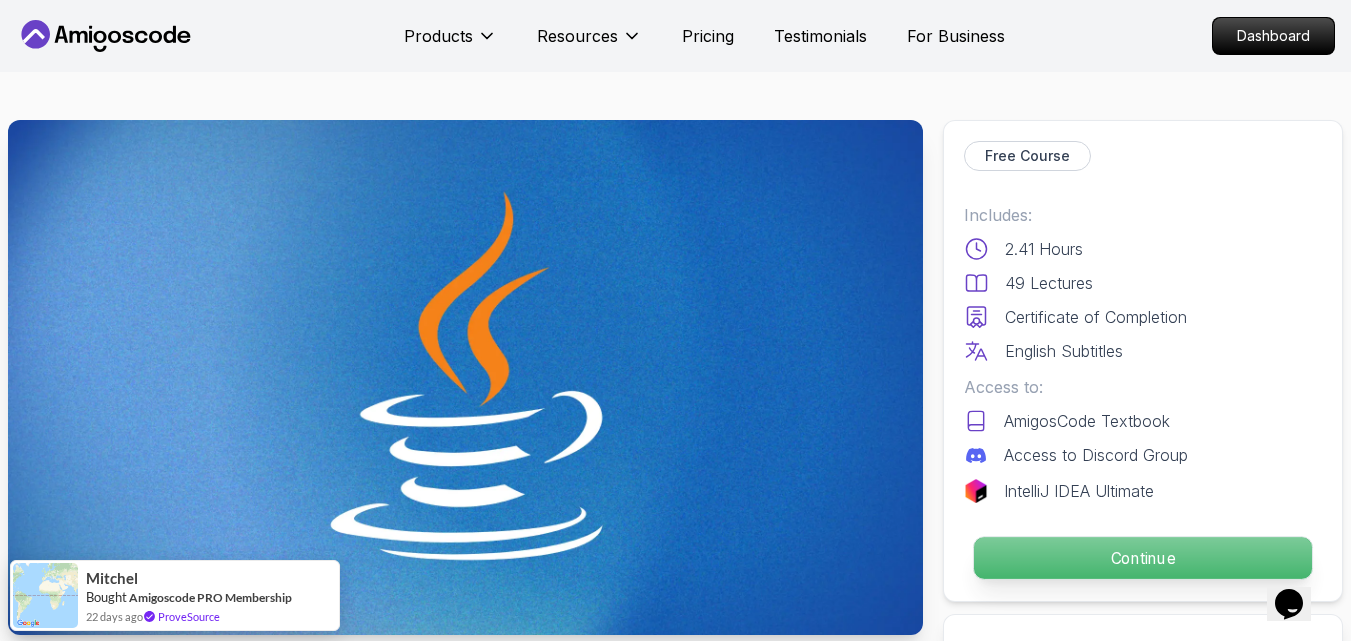 click on "Continue" at bounding box center [1143, 558] 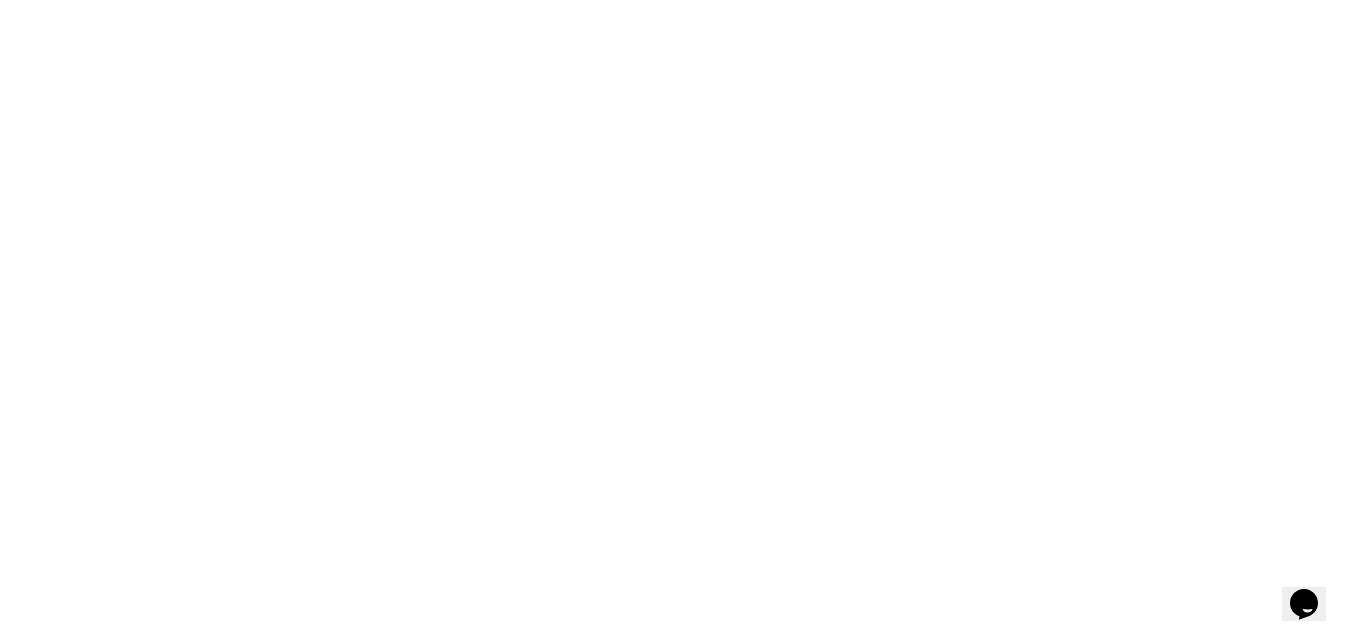 click at bounding box center (683, 0) 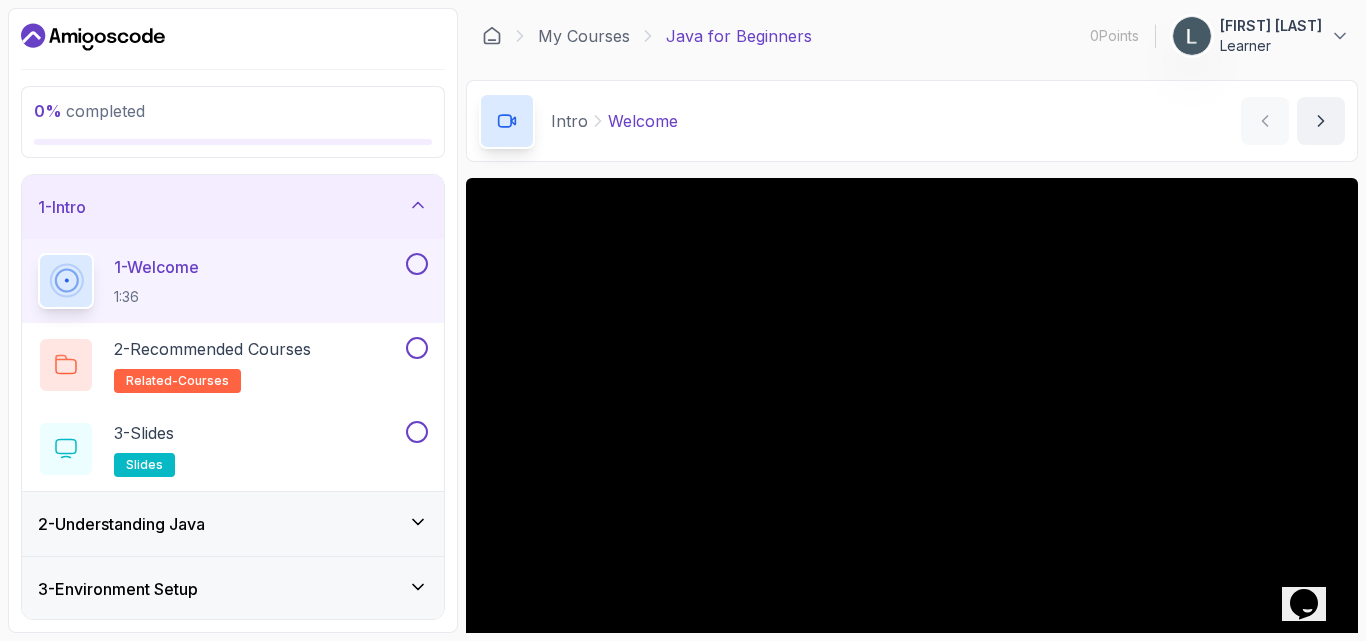click on "Intro Welcome Welcome by [NAME]" at bounding box center [912, 121] 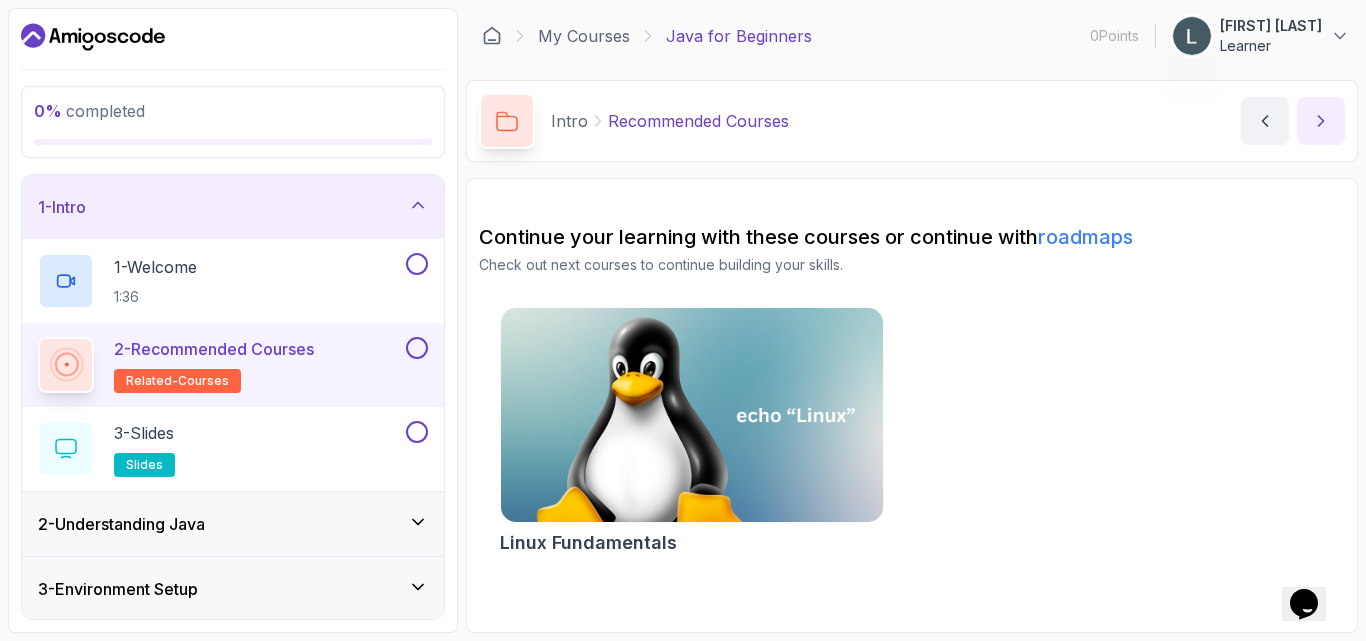 click 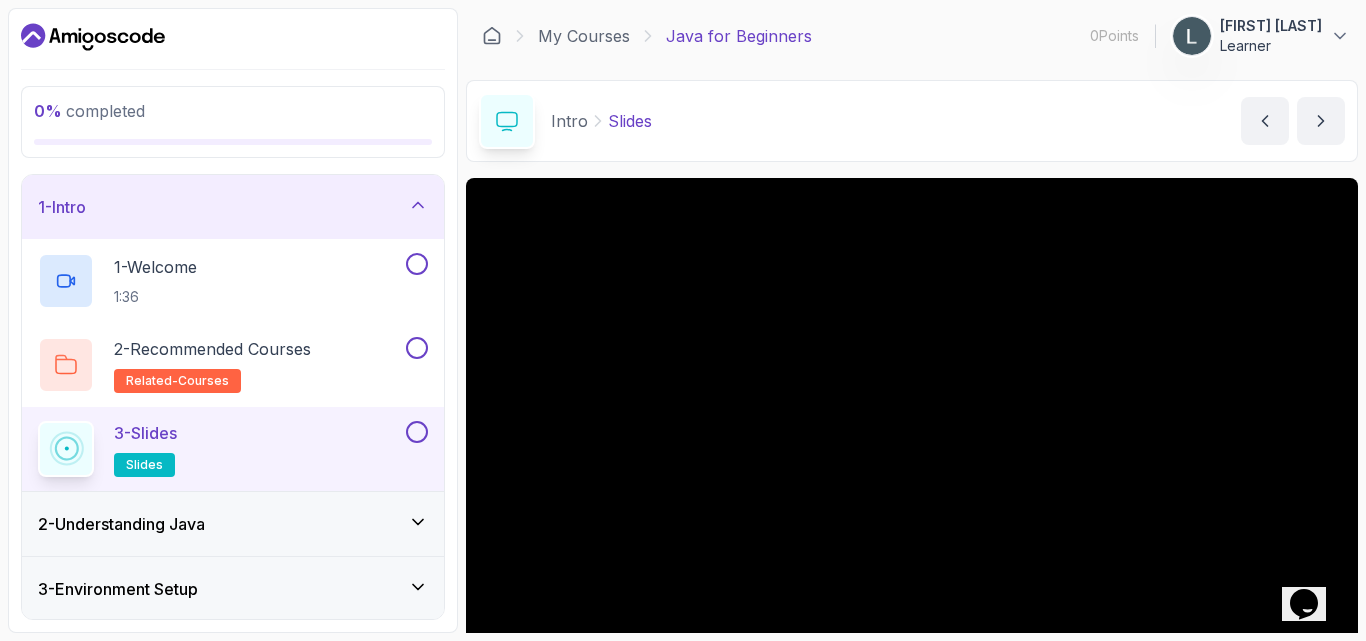 click on "Intro Slides Slides by [NAME]" at bounding box center [912, 121] 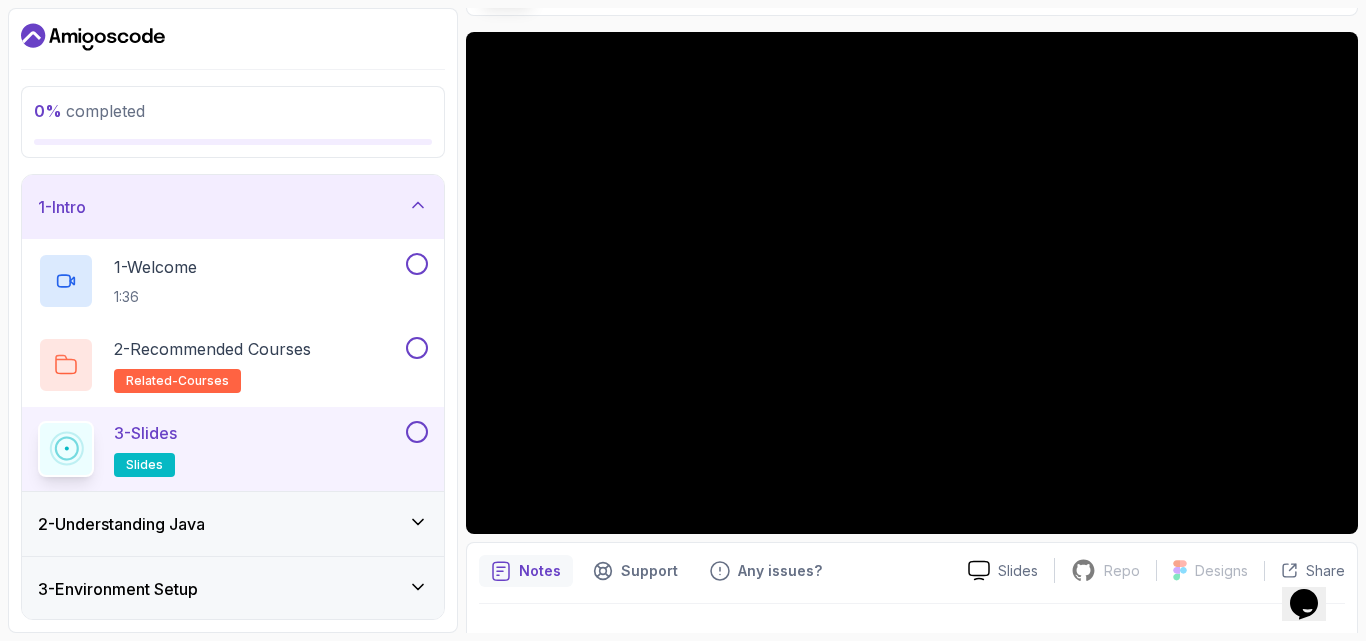 scroll, scrollTop: 106, scrollLeft: 0, axis: vertical 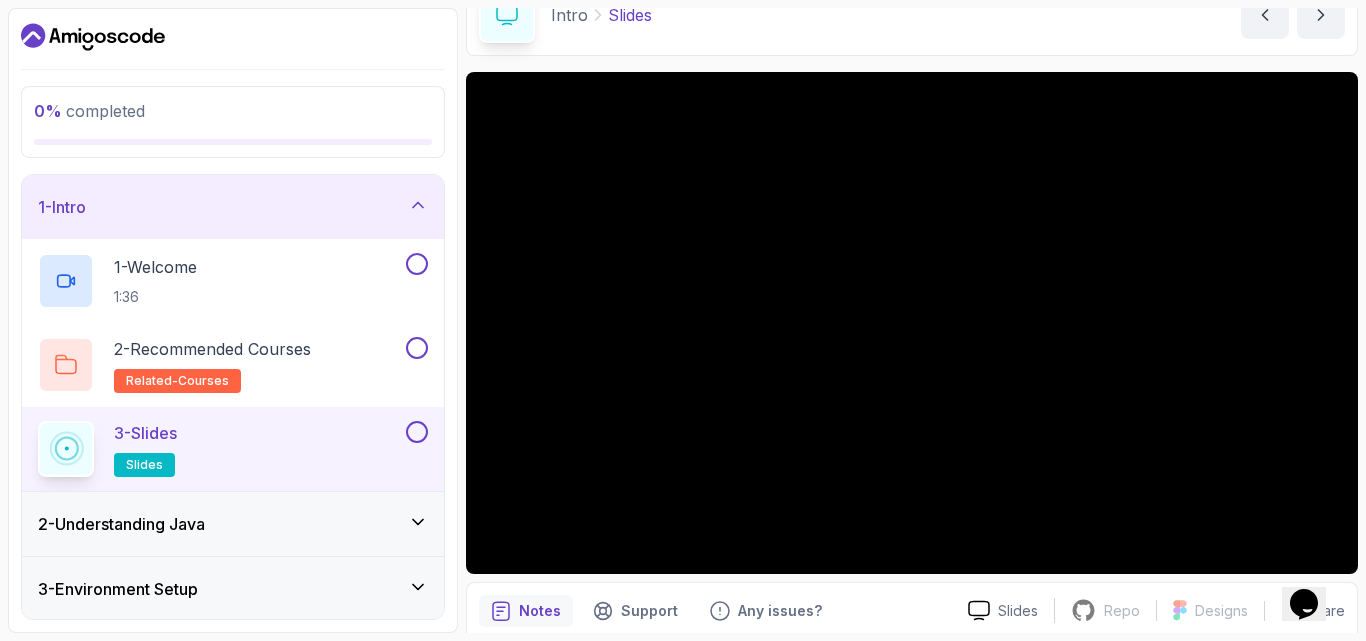 click on "2  -  Understanding Java" at bounding box center [233, 524] 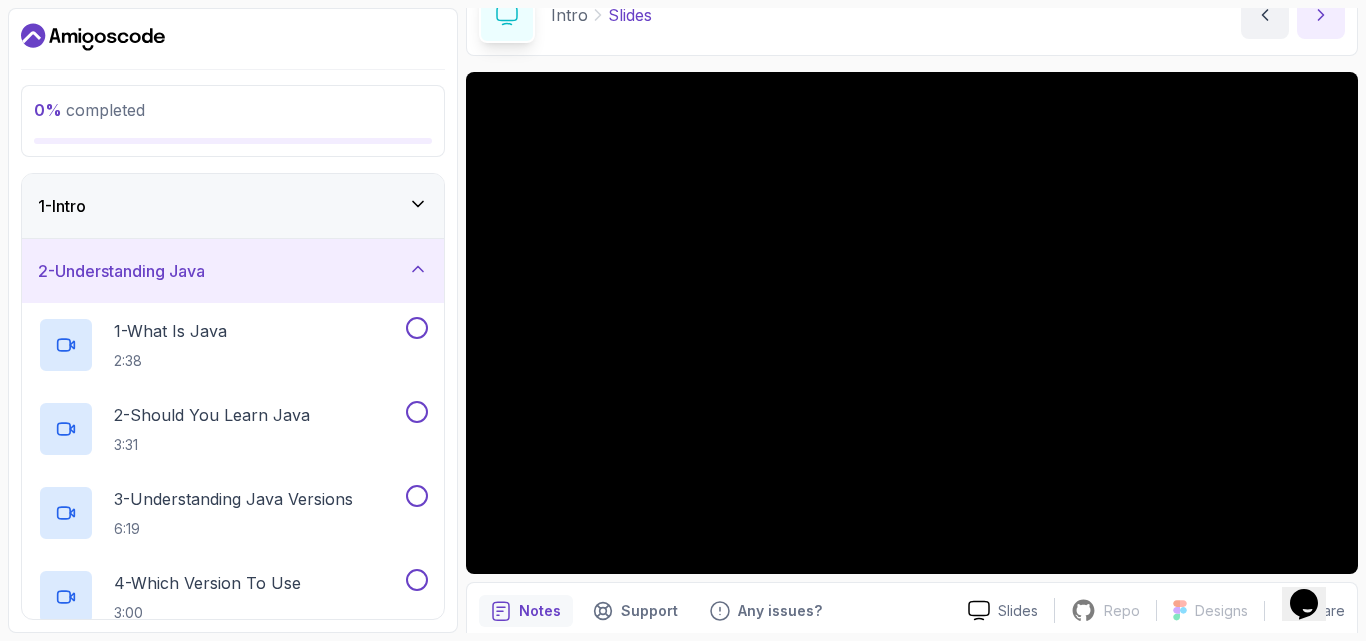 click 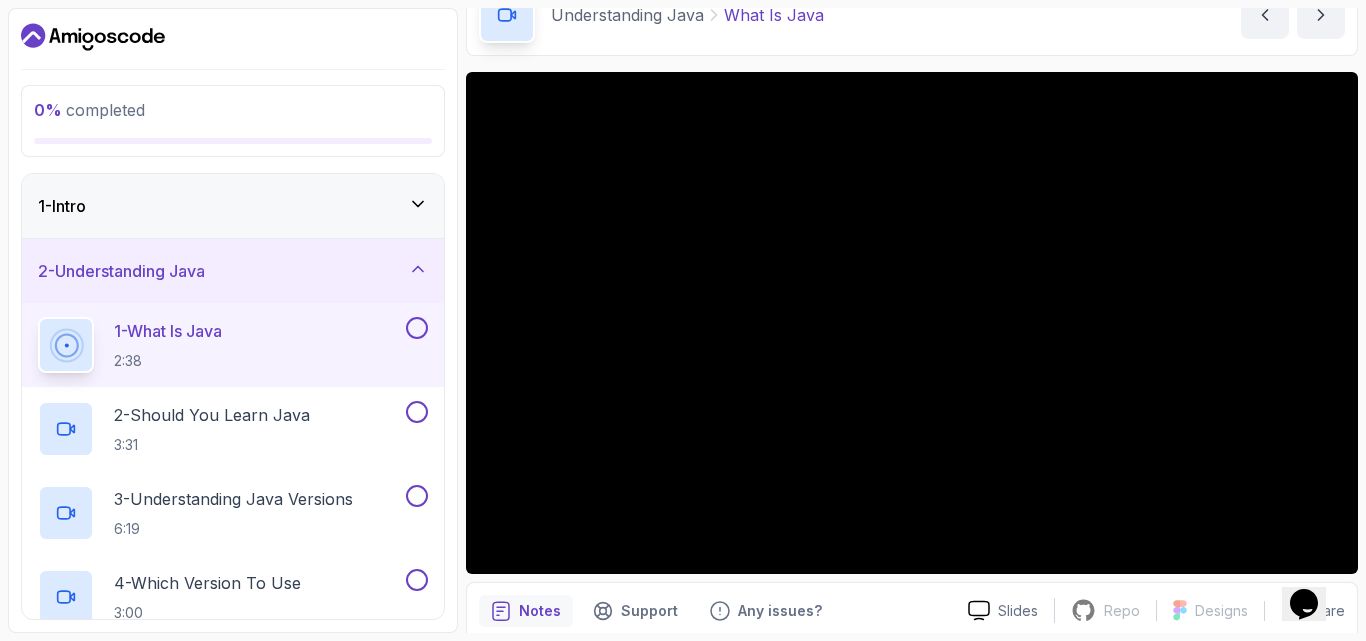 click on "0 % completed 1  -  Intro 2  -  Understanding Java 1  -  What Is Java 2:38 2  -  Should You Learn Java 3:31 3  -  Understanding Java Versions 6:19 4  -  Which Version To Use 3:00 5  -  JDK And OpenJDK 3:34 6  -  Quiz Required- quiz 3  -  Environment Setup 4  -  Up And Running With Java 5  -  The Basics 6  -  Exercises 7  -  Outro" at bounding box center (233, 320) 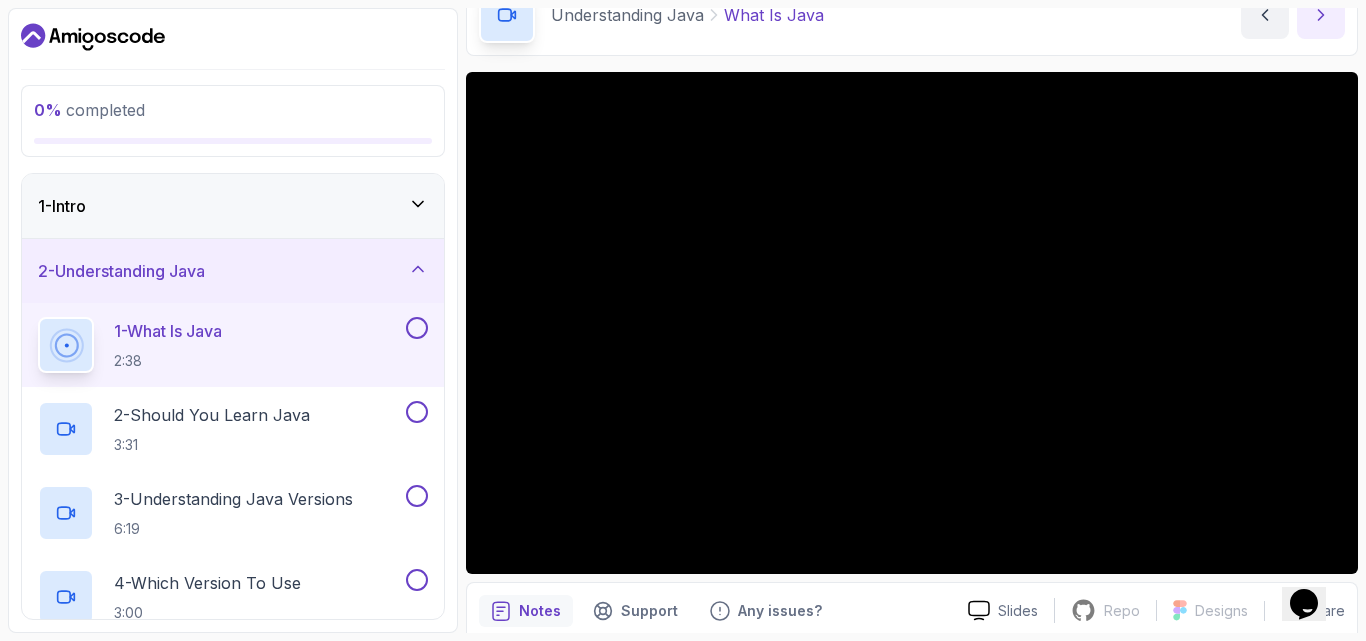 click 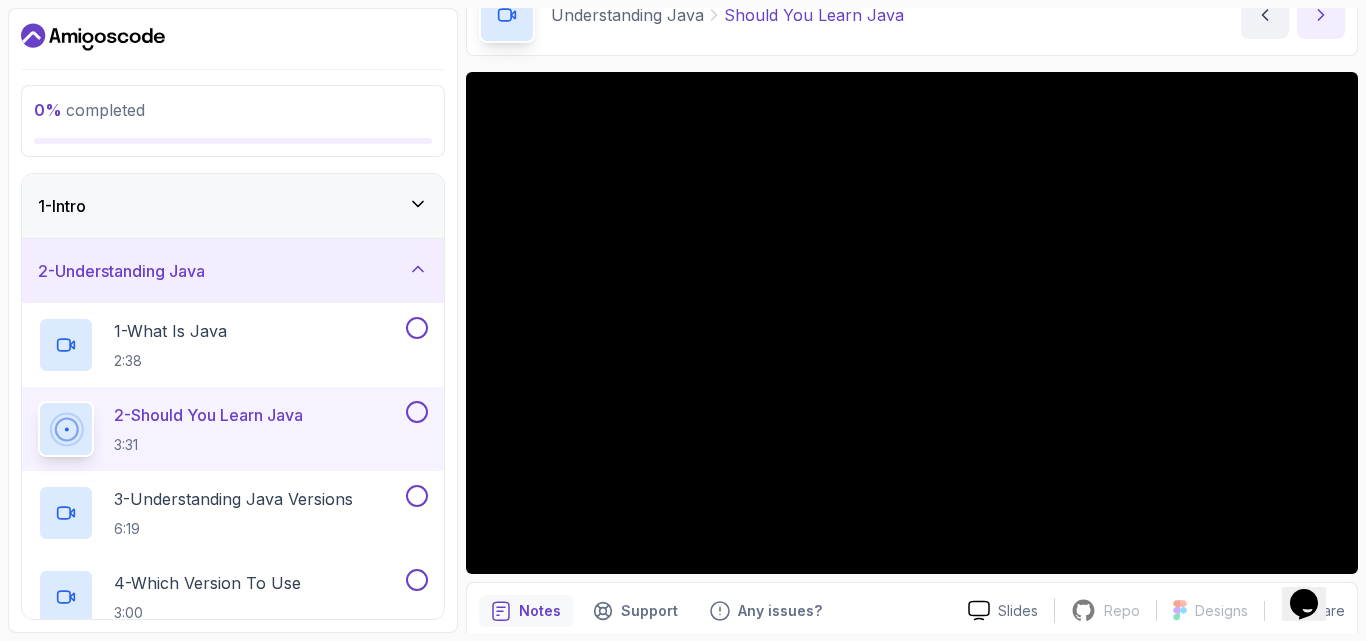 click 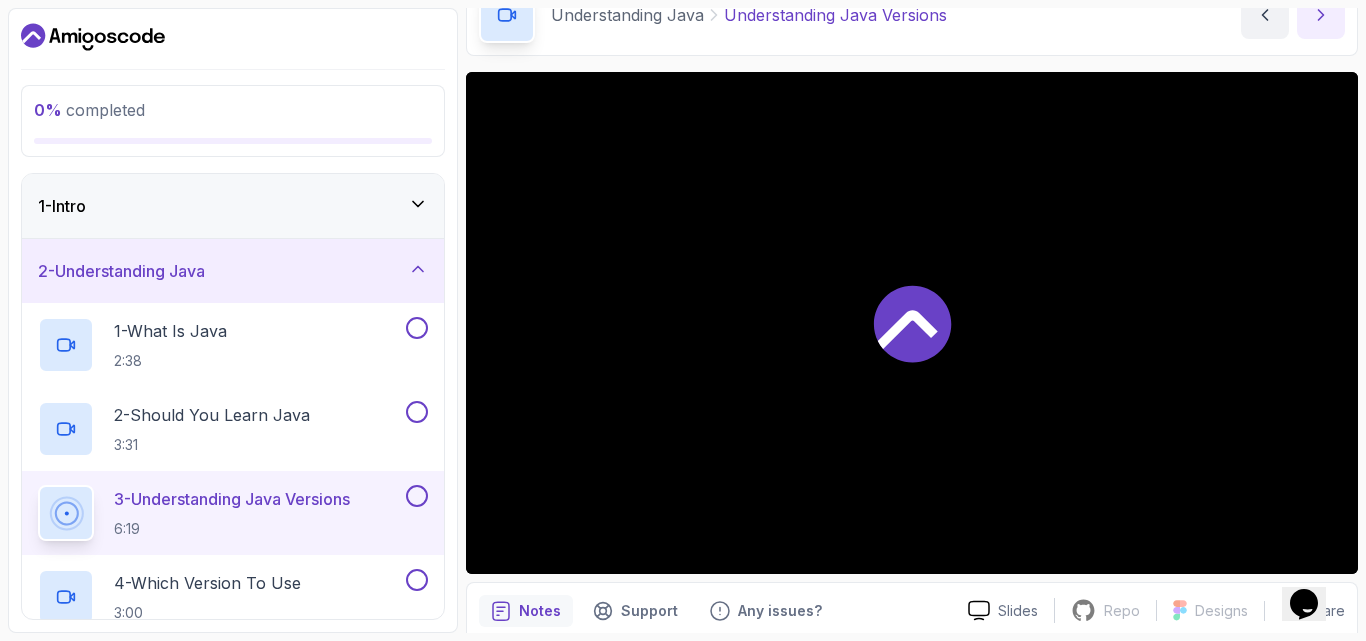 click 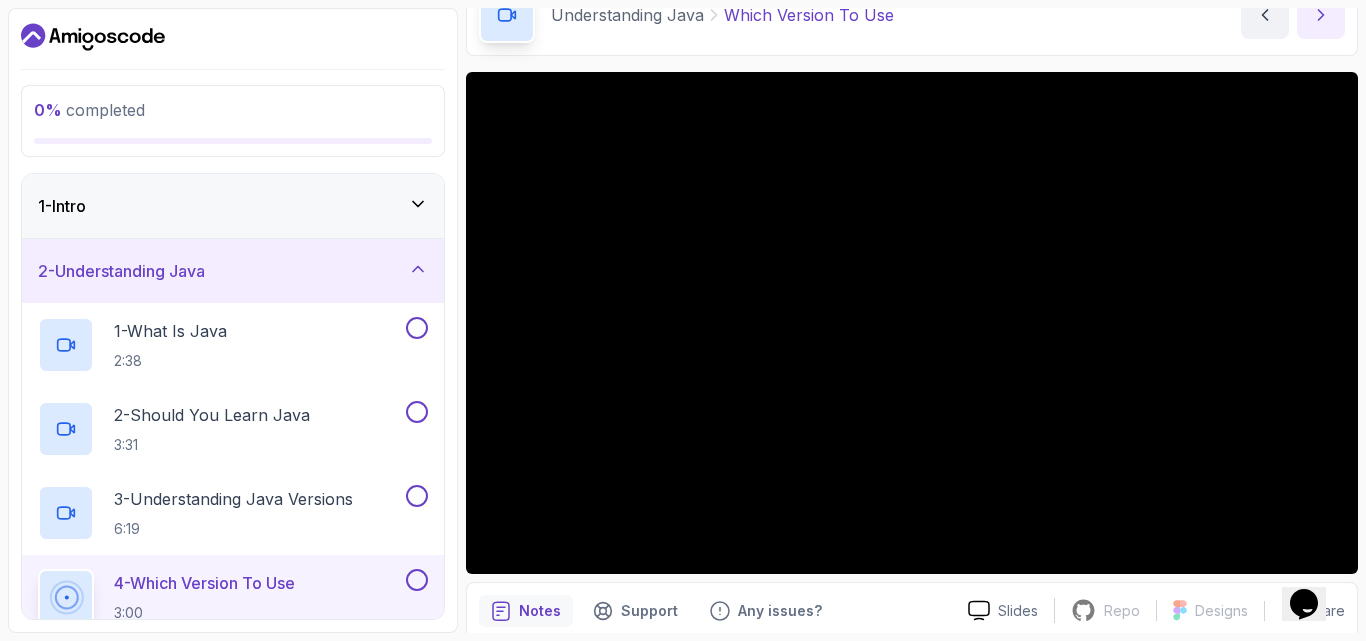 click 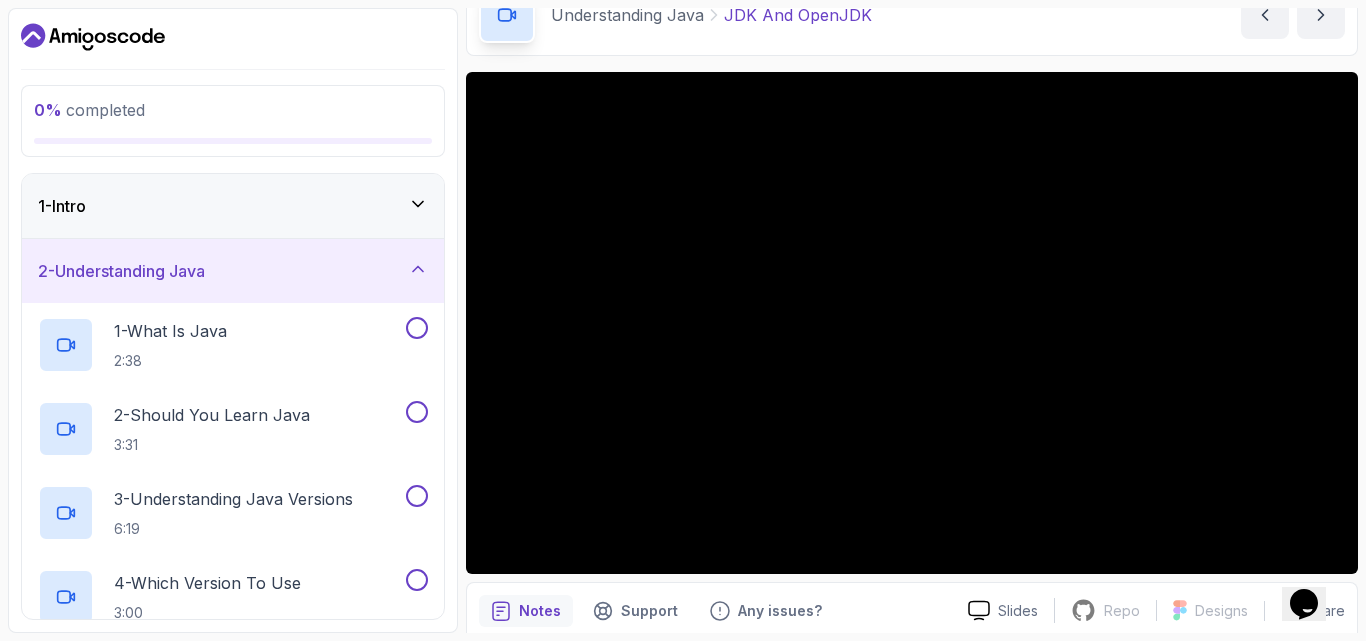 click 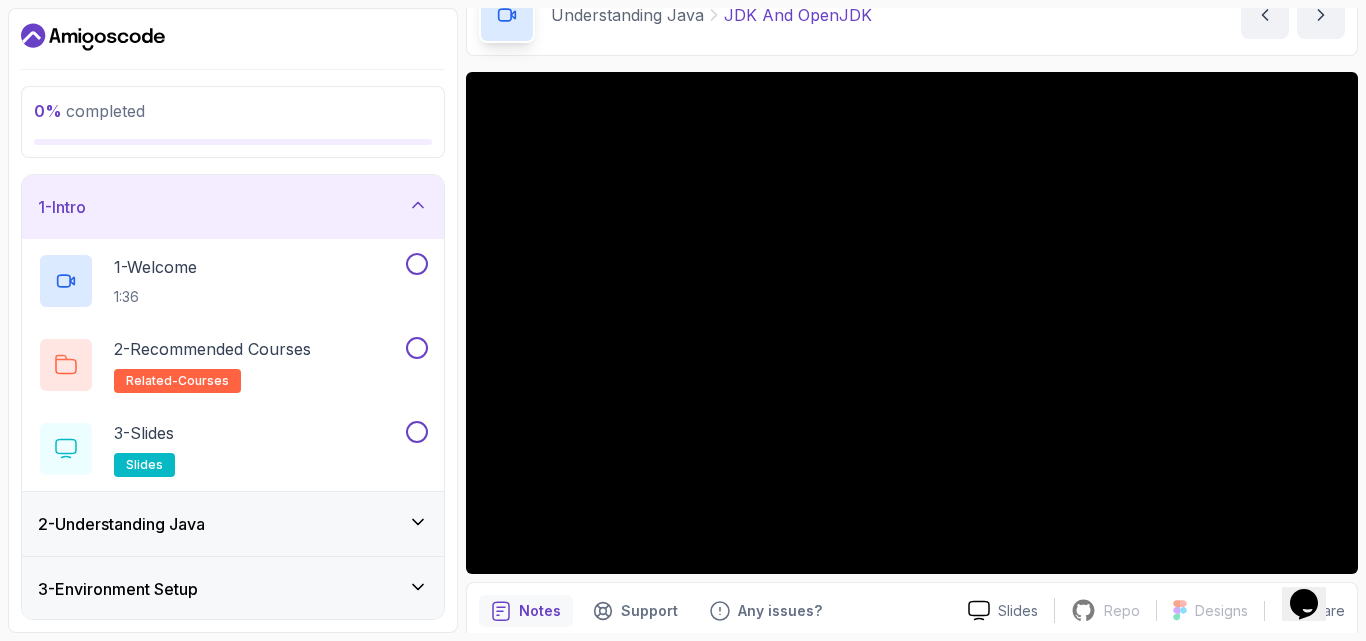 click 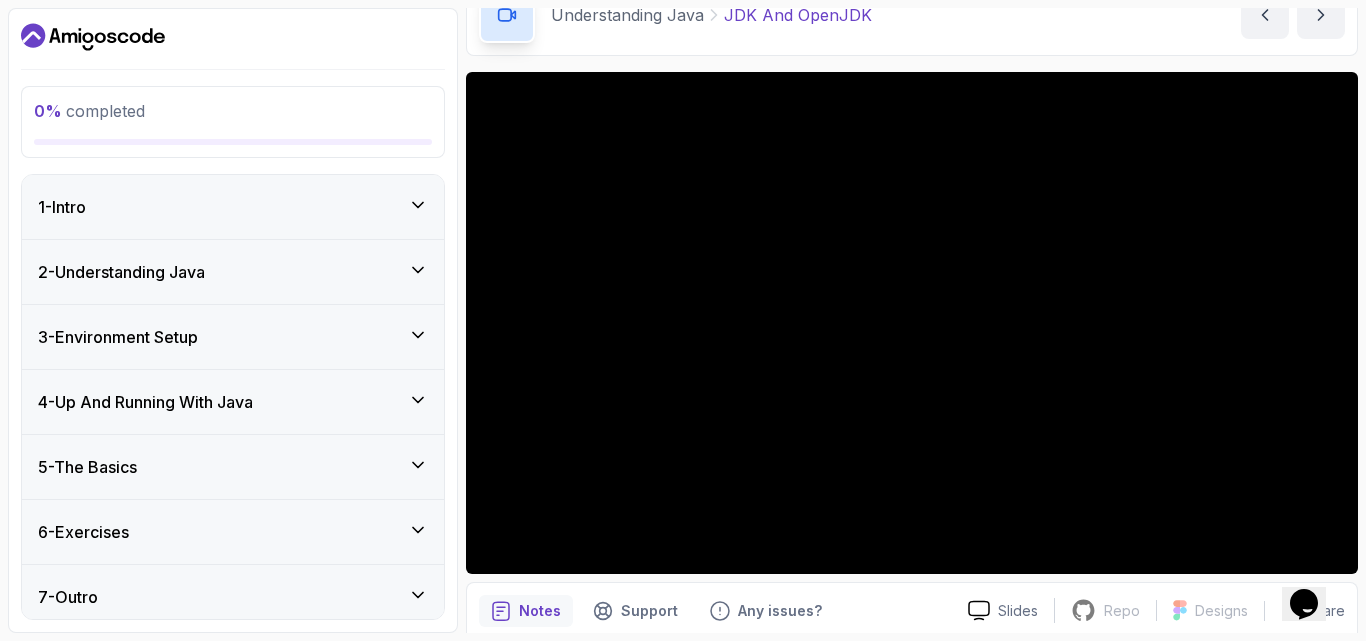 click on "2  -  Understanding Java" at bounding box center [233, 272] 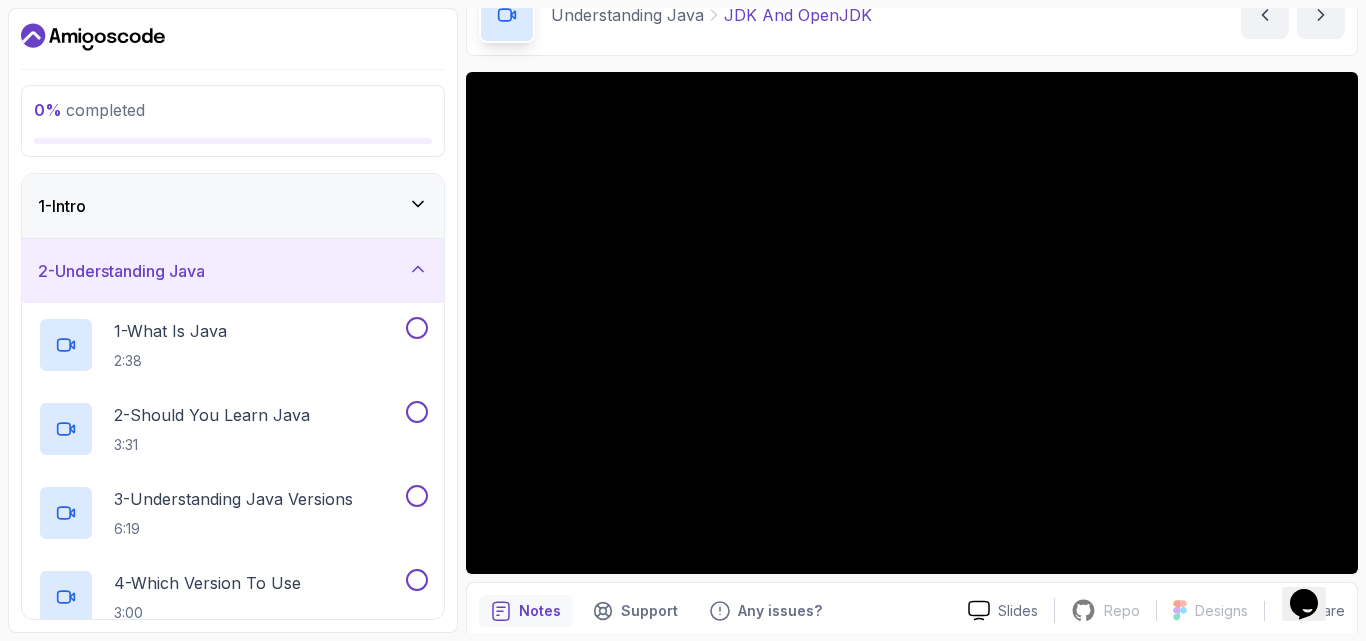 type 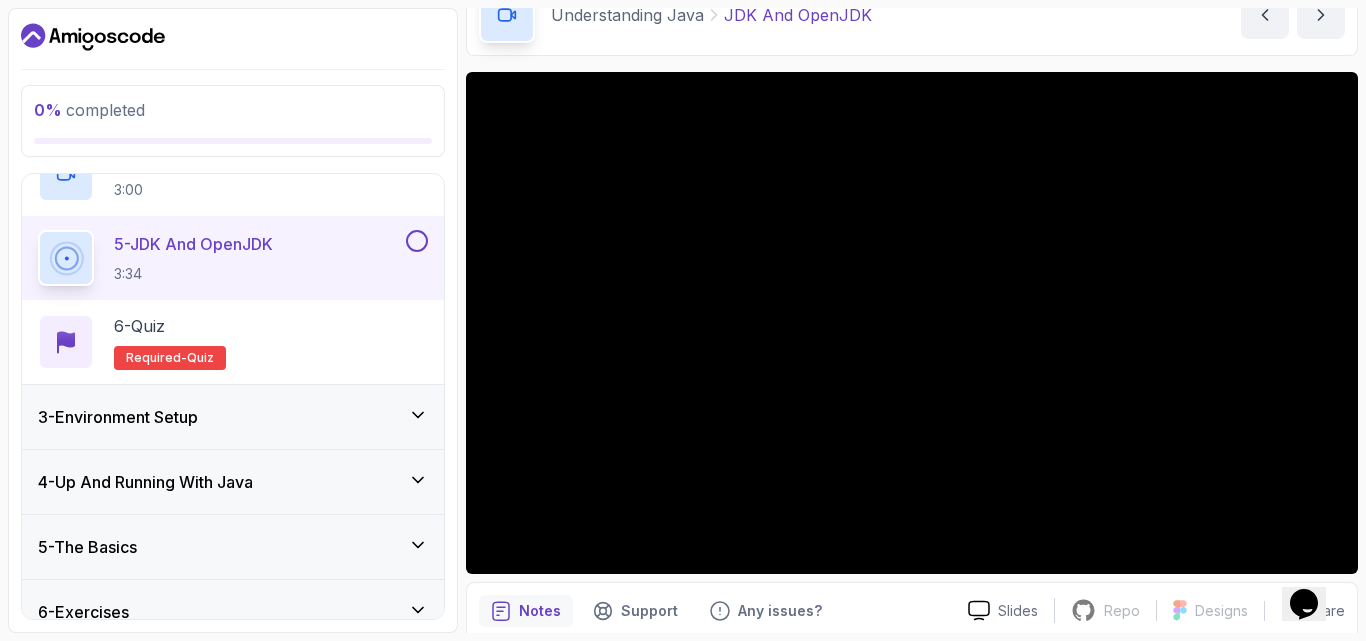 scroll, scrollTop: 440, scrollLeft: 0, axis: vertical 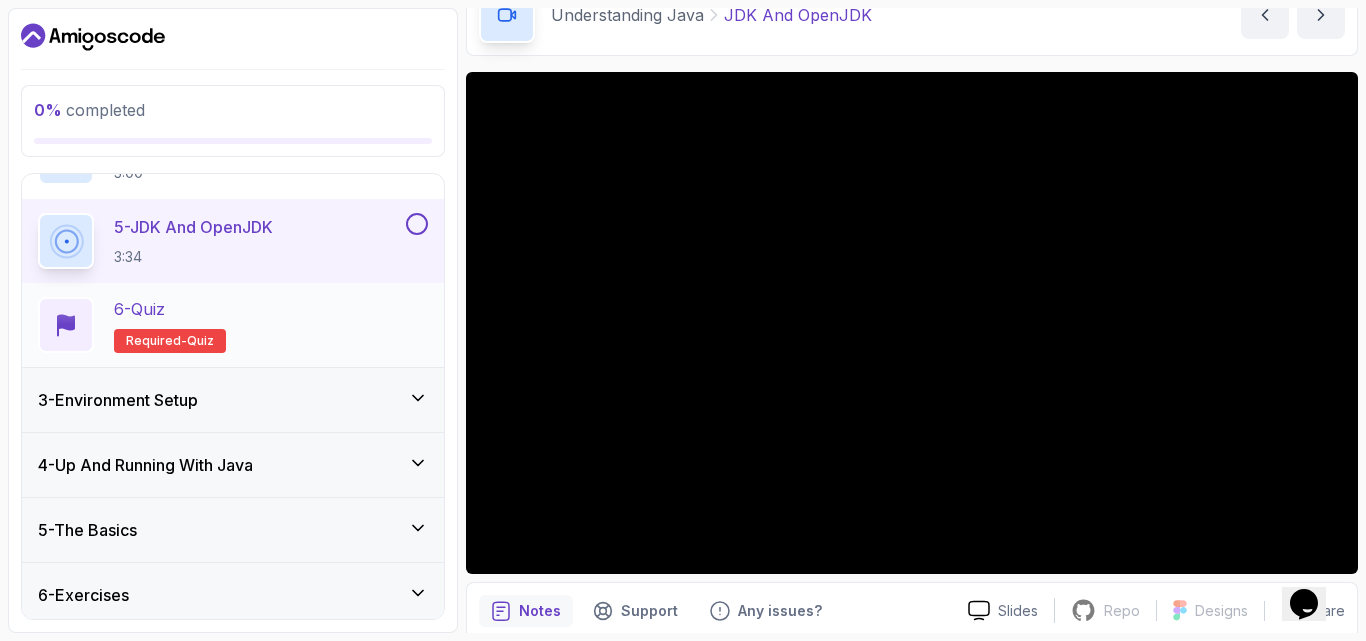 click on "6  -  Quiz Required- quiz" at bounding box center [233, 325] 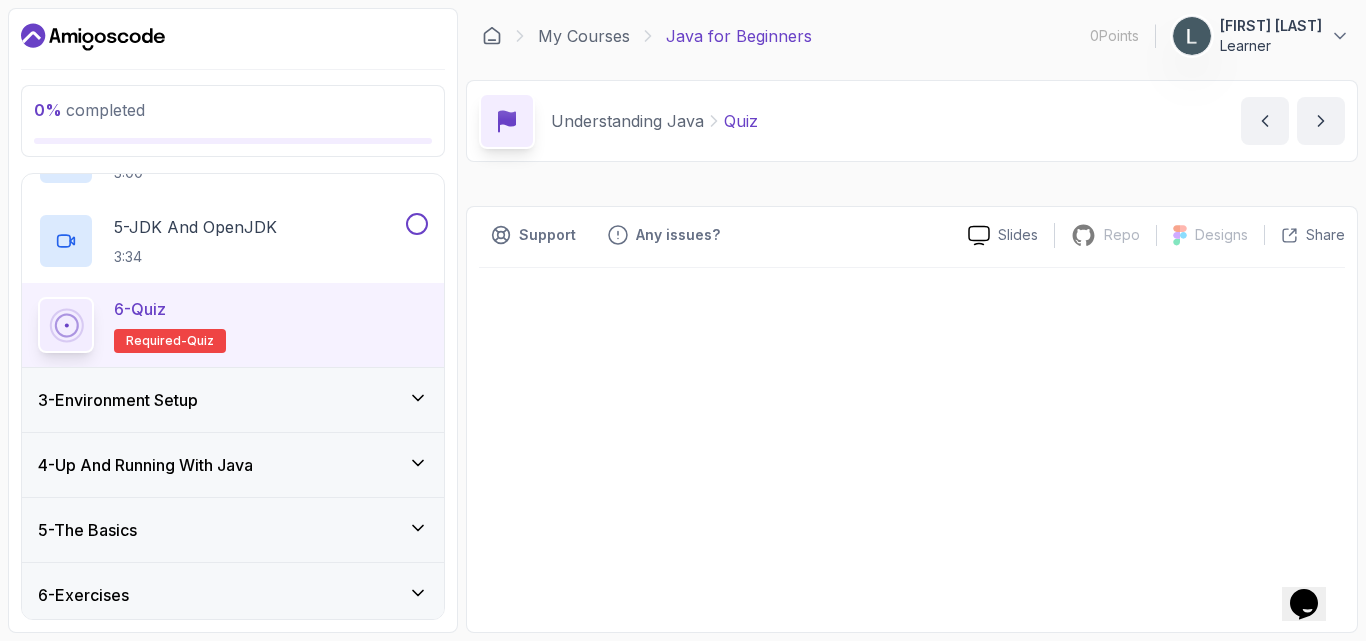 scroll, scrollTop: 0, scrollLeft: 0, axis: both 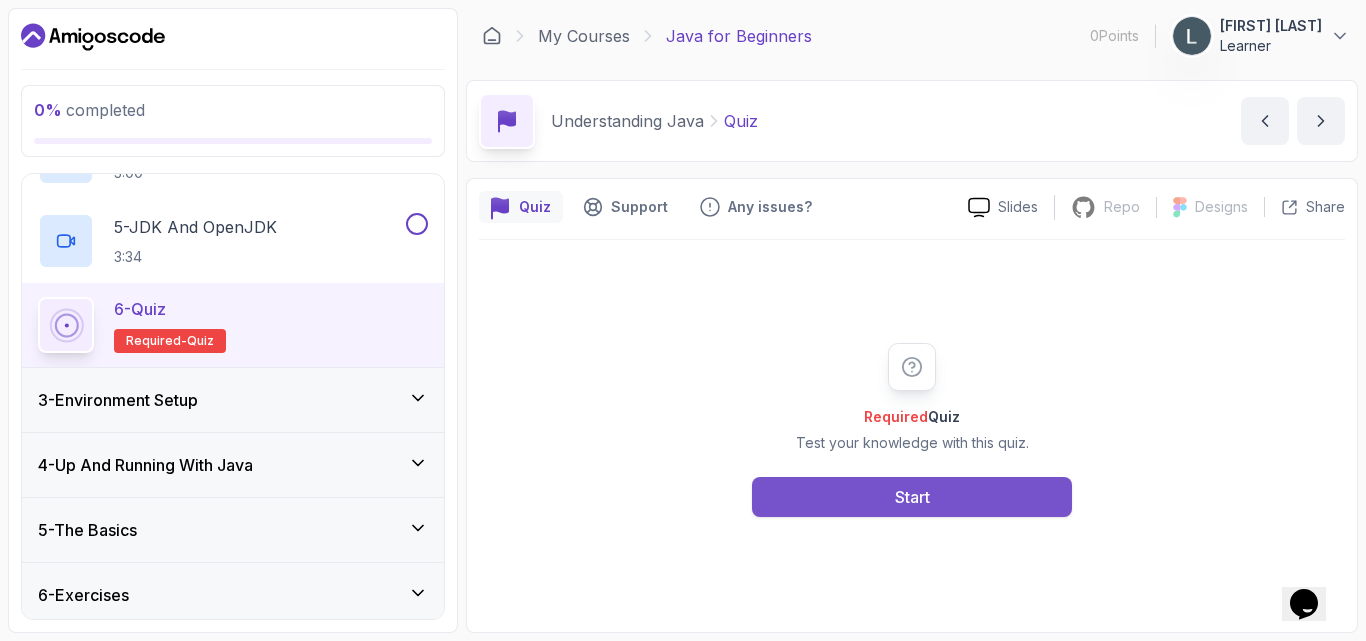 click on "Start" at bounding box center (912, 497) 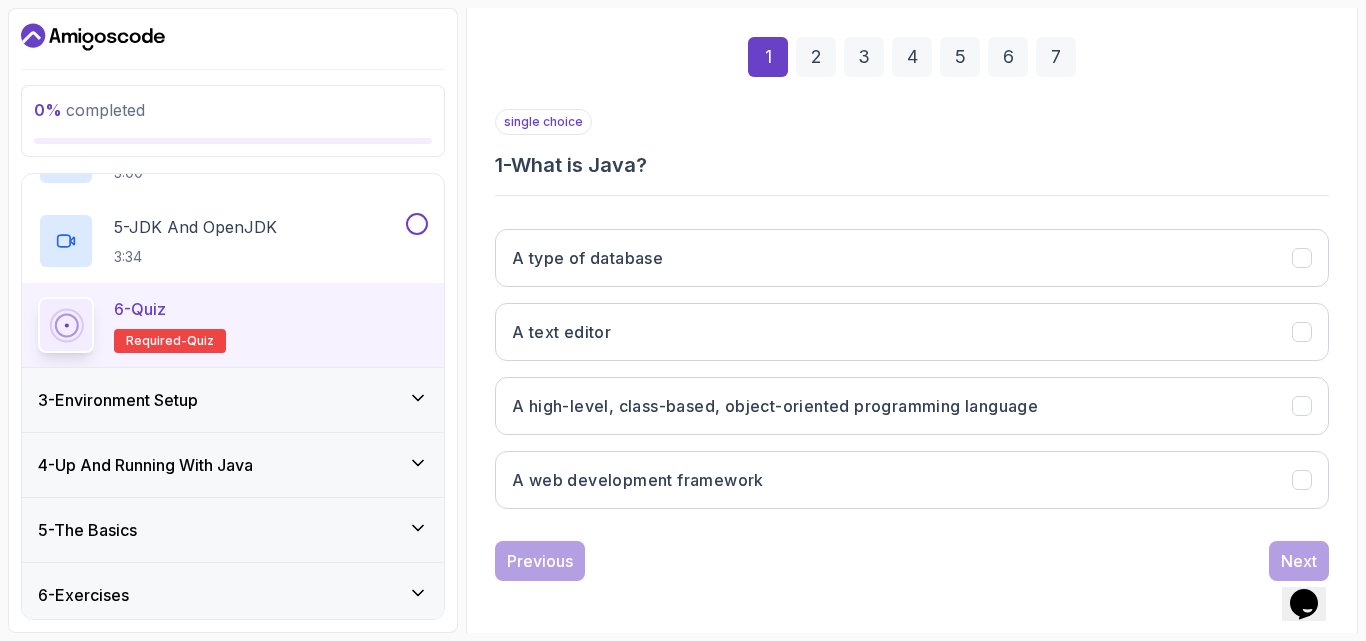 scroll, scrollTop: 280, scrollLeft: 0, axis: vertical 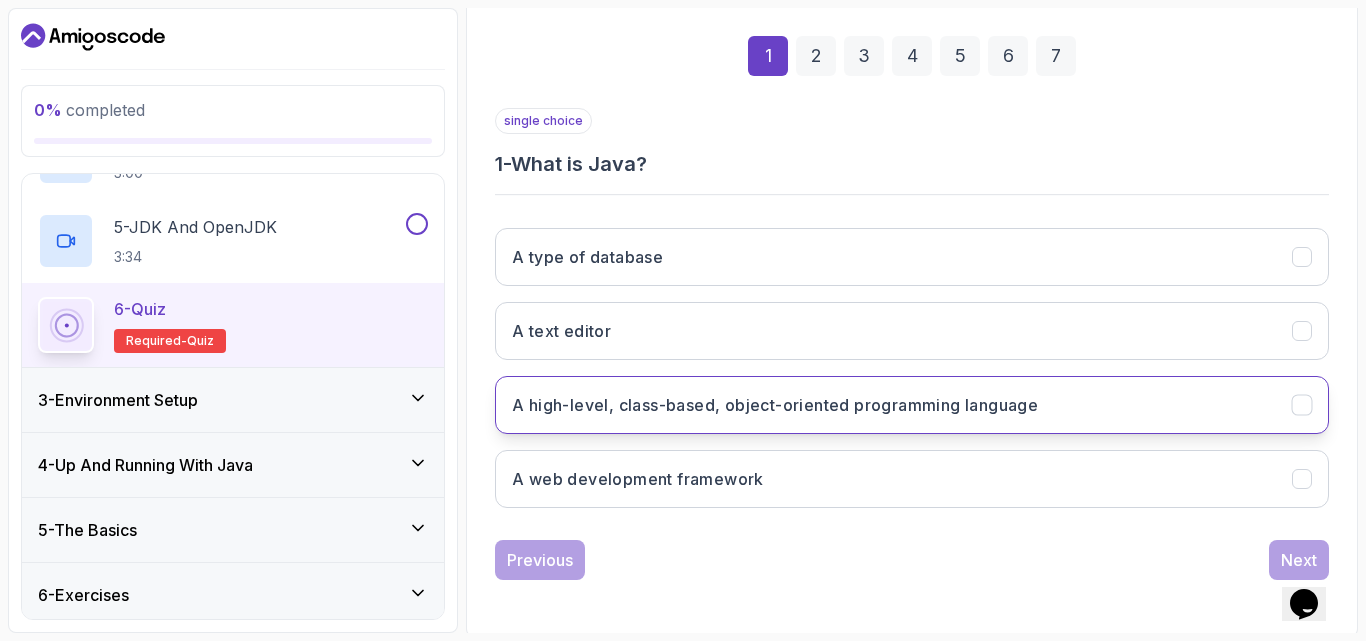 click on "A high-level, class-based, object-oriented programming language" at bounding box center (912, 405) 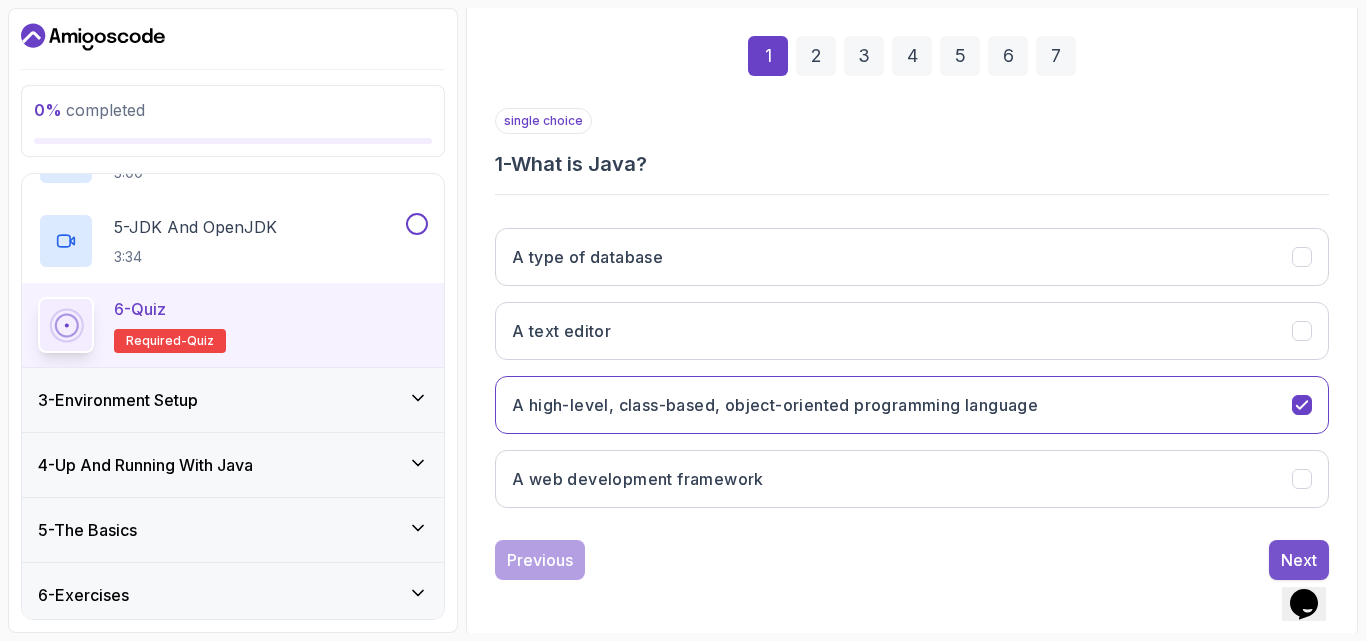 scroll, scrollTop: 284, scrollLeft: 0, axis: vertical 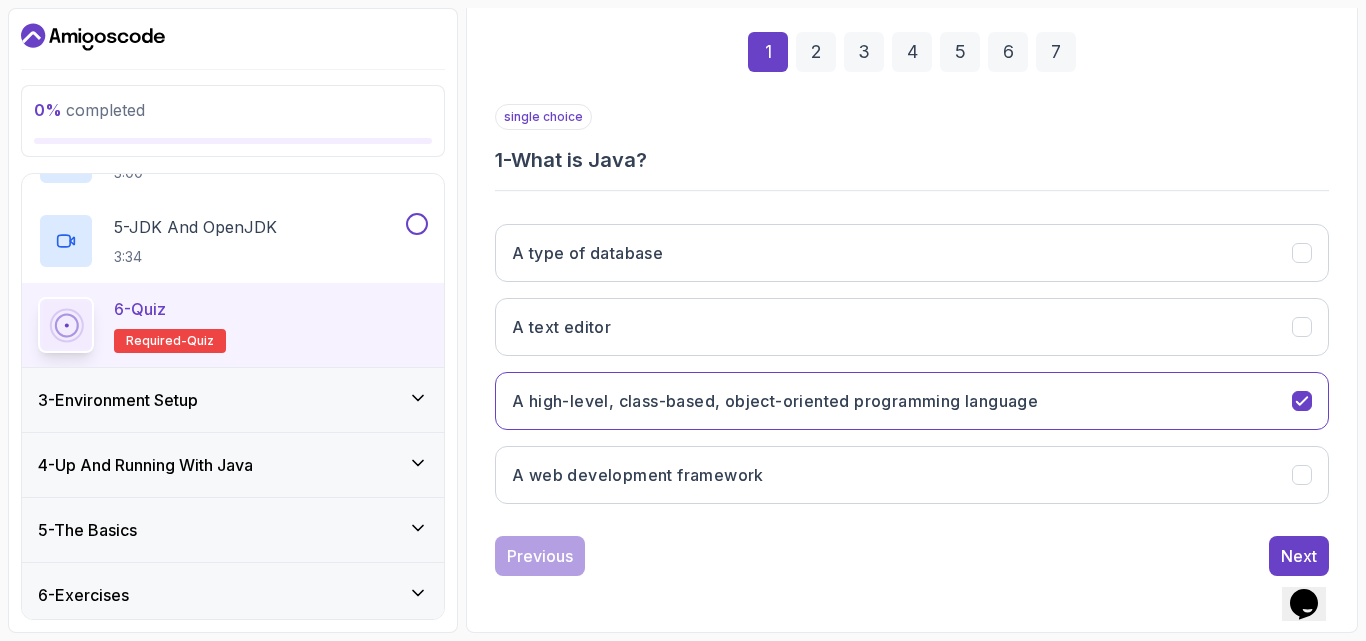click on "single choice 1  -  What is Java? A type of database A text editor A high-level, class-based, object-oriented programming language A web development framework Previous Next" at bounding box center (912, 340) 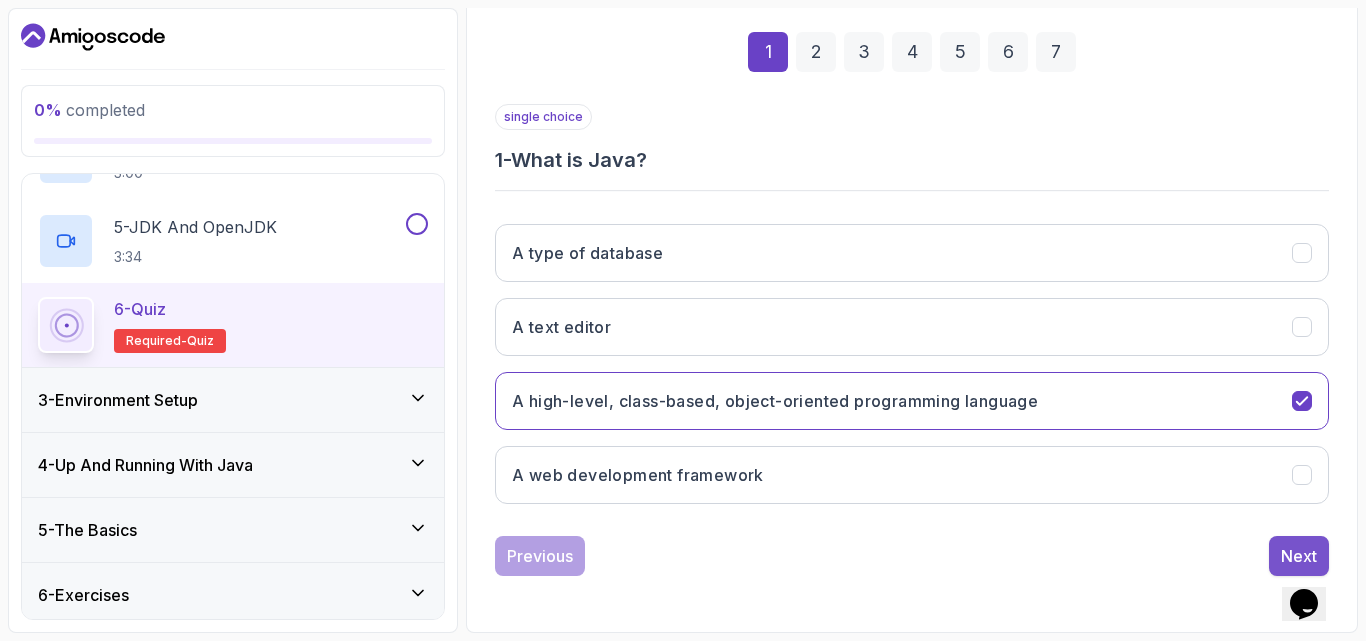 click on "Next" at bounding box center (1299, 556) 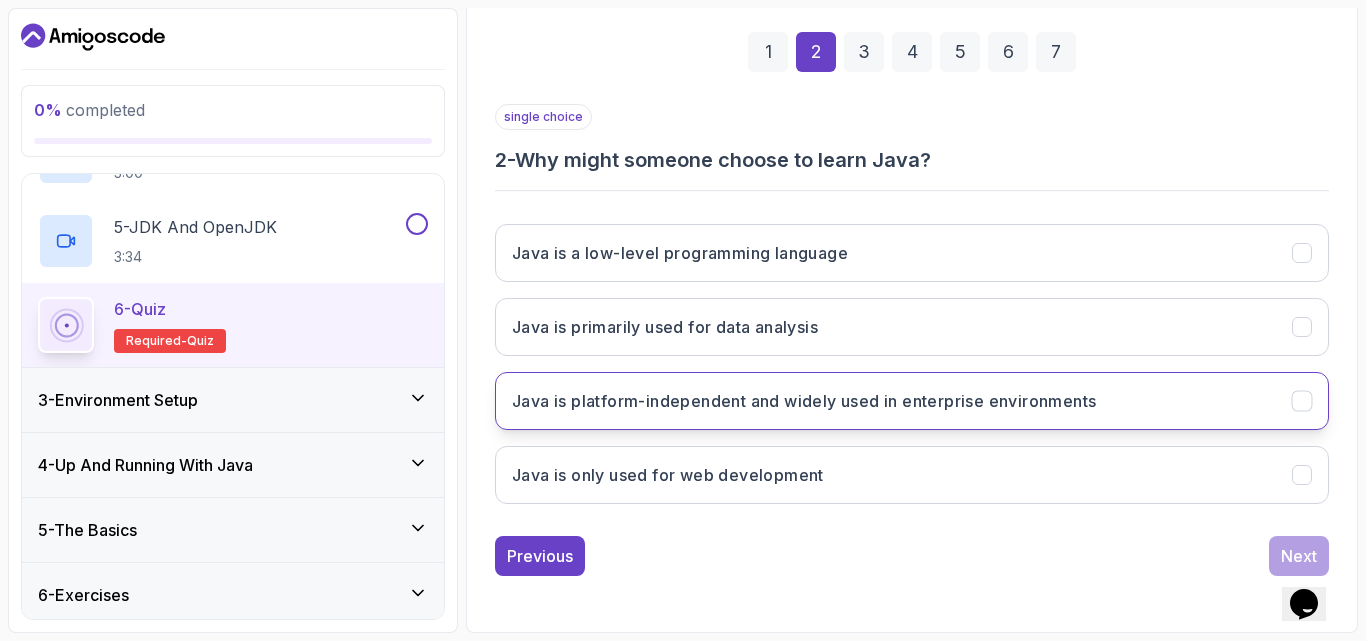 click on "Java is platform-independent and widely used in enterprise environments" at bounding box center (804, 401) 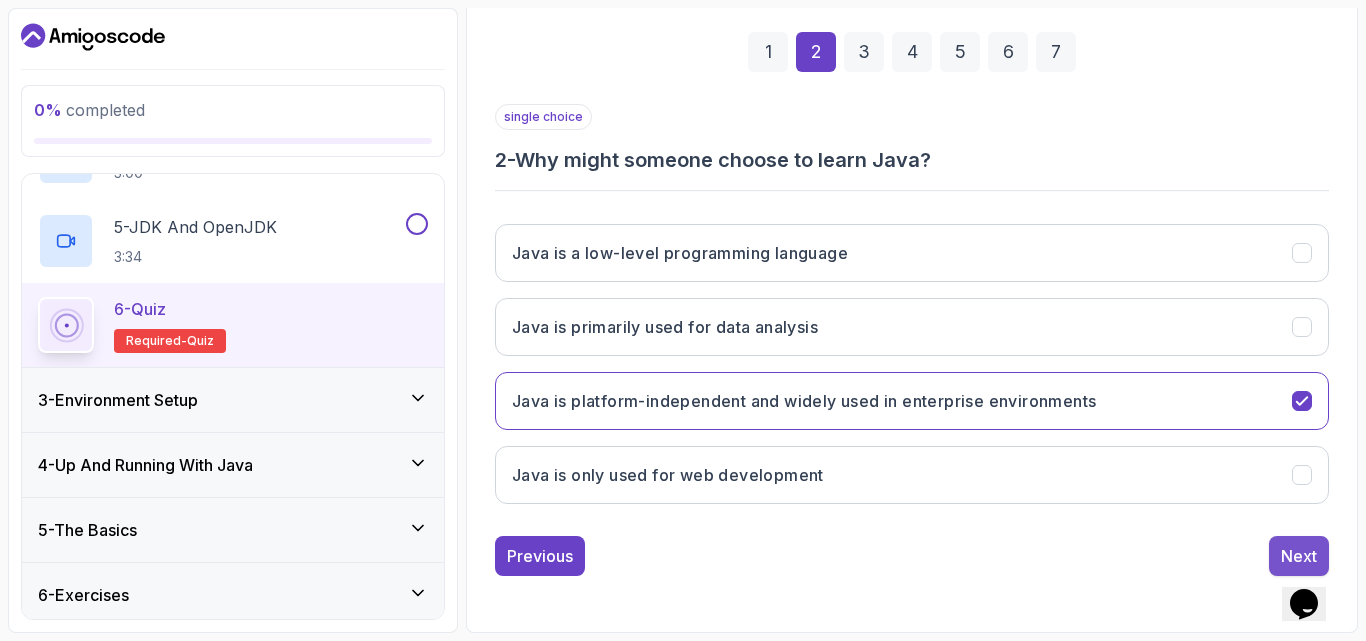 click on "Next" at bounding box center [1299, 556] 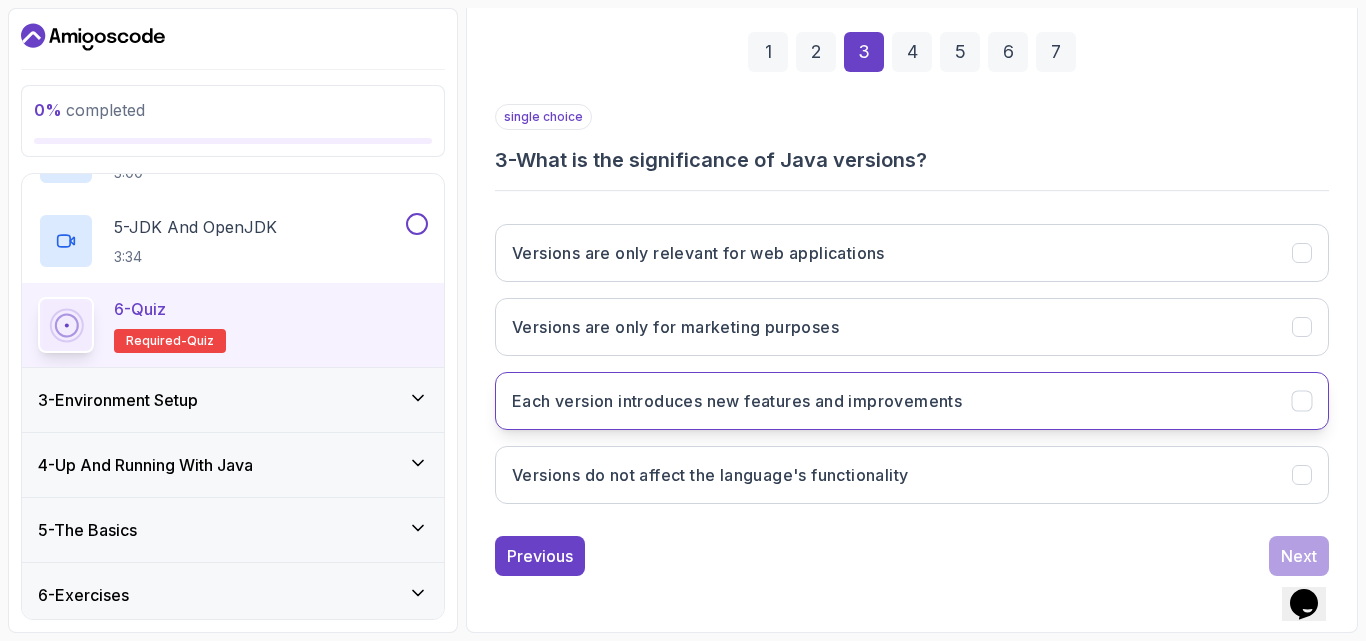 click on "Each version introduces new features and improvements" at bounding box center [737, 401] 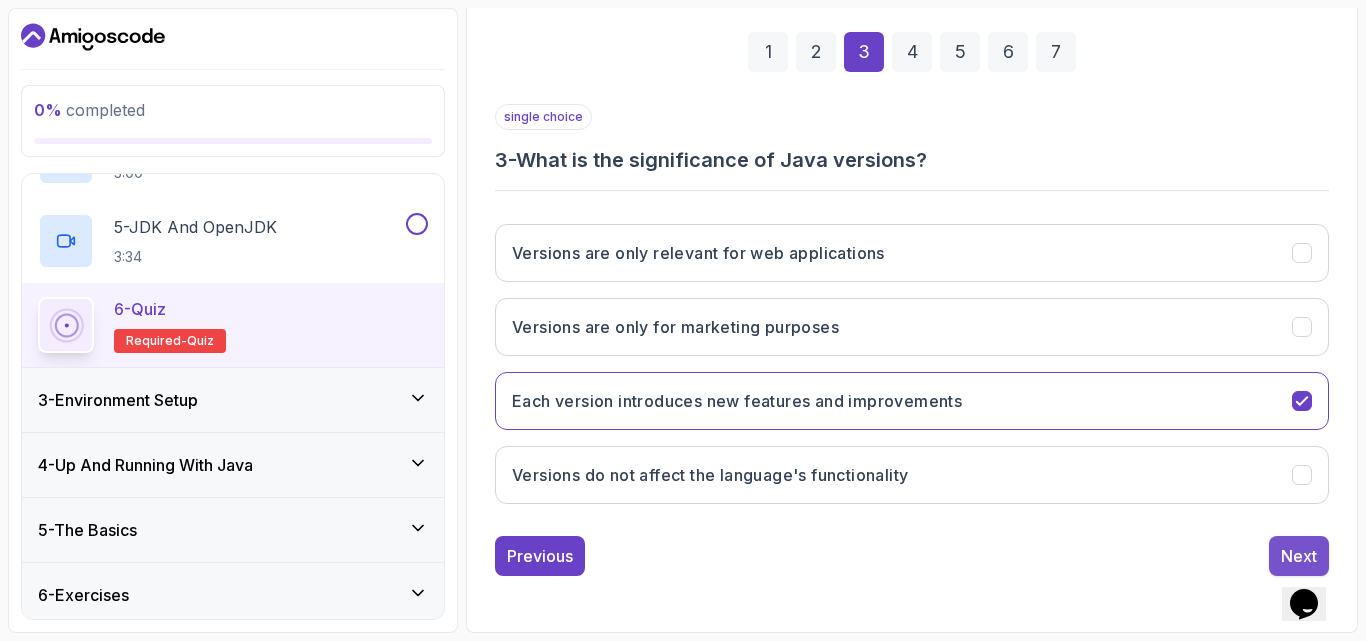 click on "Next" at bounding box center (1299, 556) 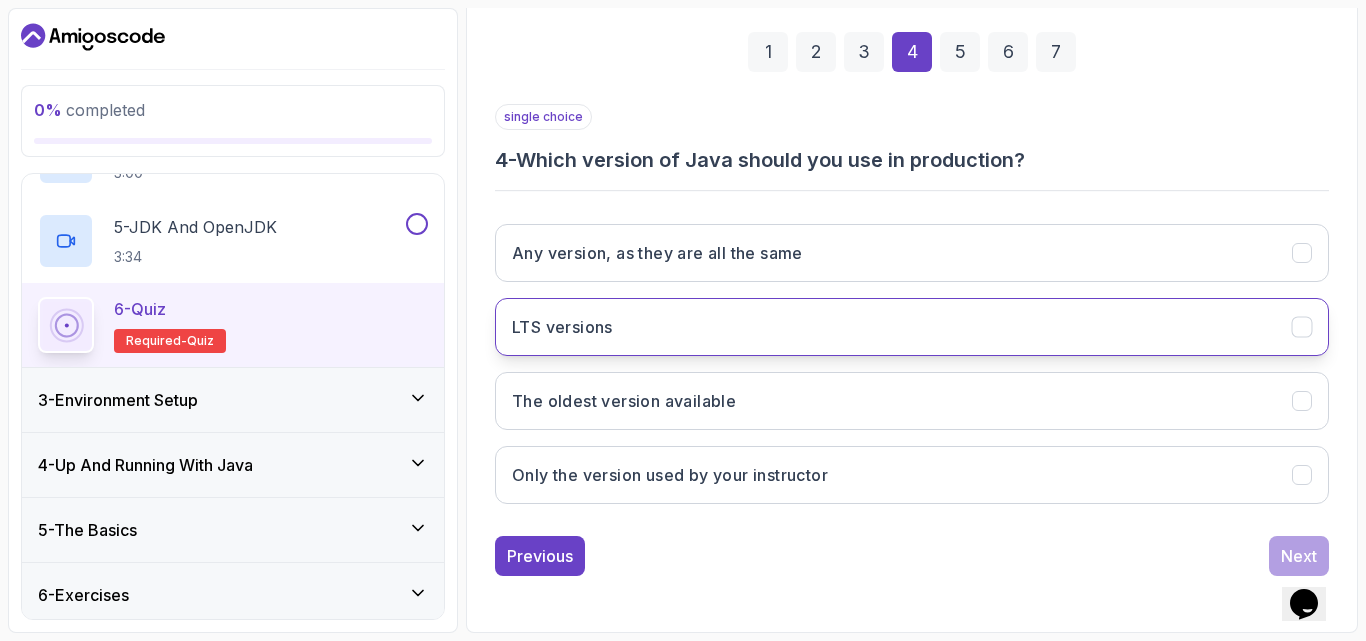 click on "LTS versions" at bounding box center (912, 327) 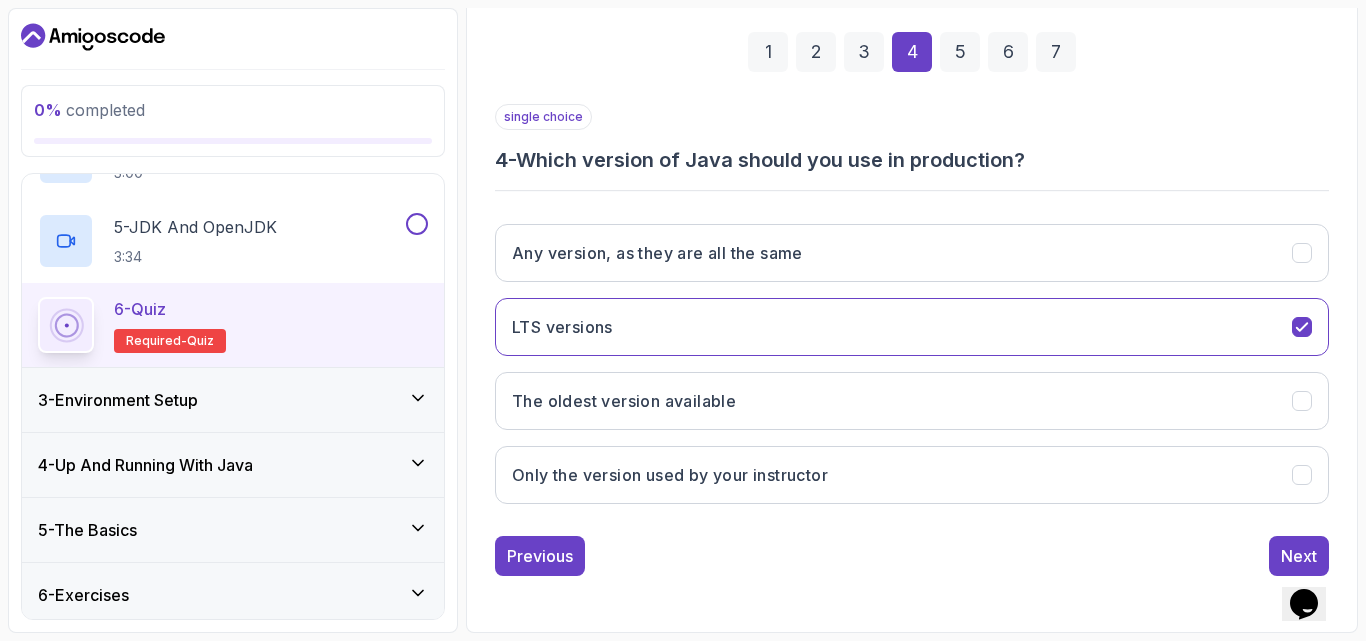 click on "single choice 4  -  Which version of Java should you use in production? Any version, as they are all the same LTS versions The oldest version available Only the version used by your instructor Previous Next" at bounding box center (912, 340) 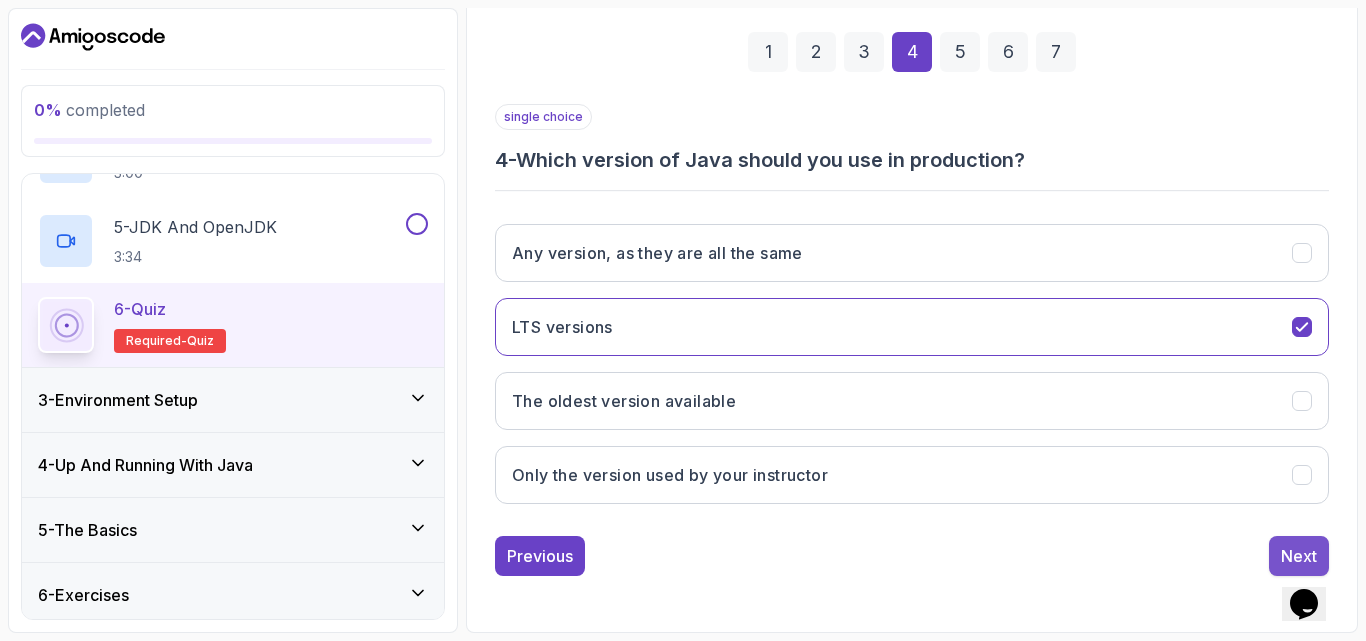 click on "Next" at bounding box center (1299, 556) 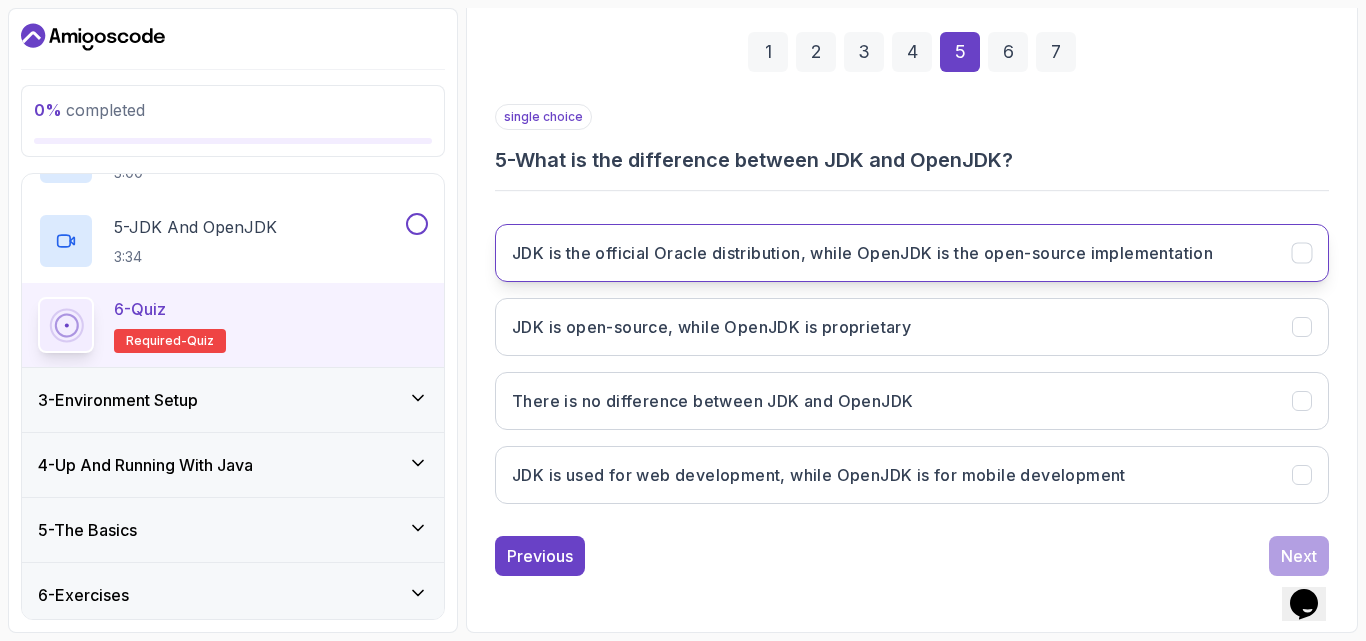 click on "JDK is the official Oracle distribution, while OpenJDK is the open-source implementation" at bounding box center [862, 253] 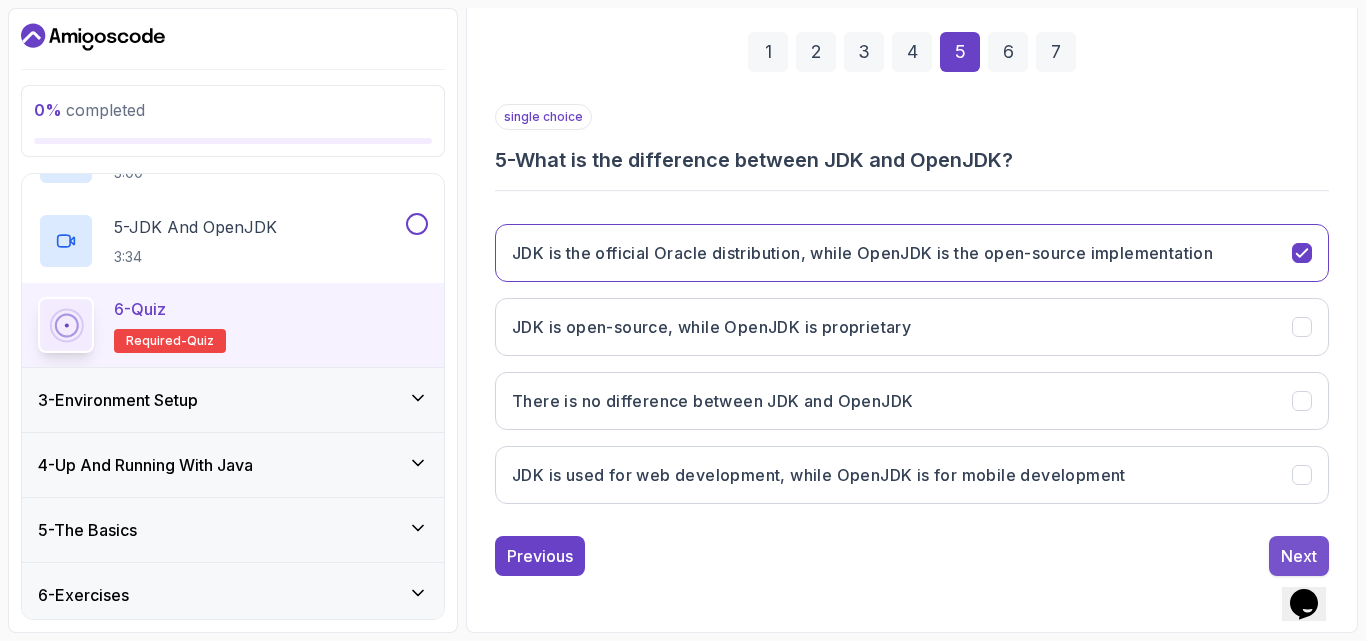 click on "Next" at bounding box center (1299, 556) 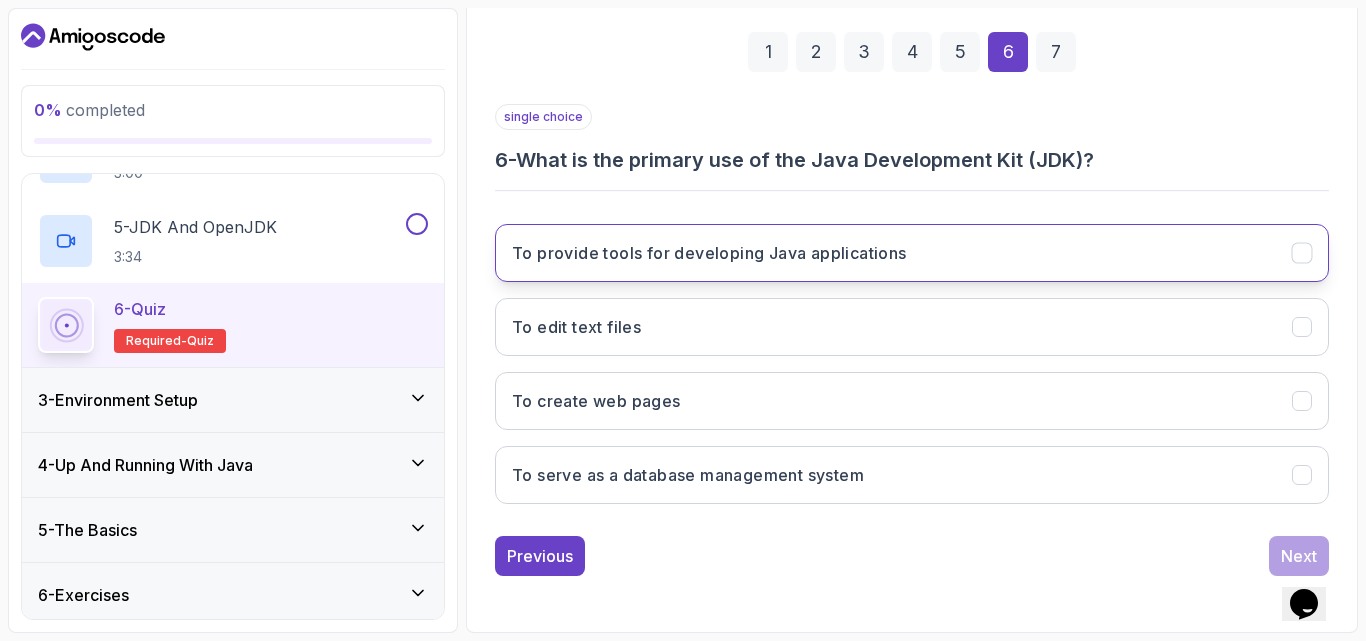 click on "To provide tools for developing Java applications" at bounding box center (912, 253) 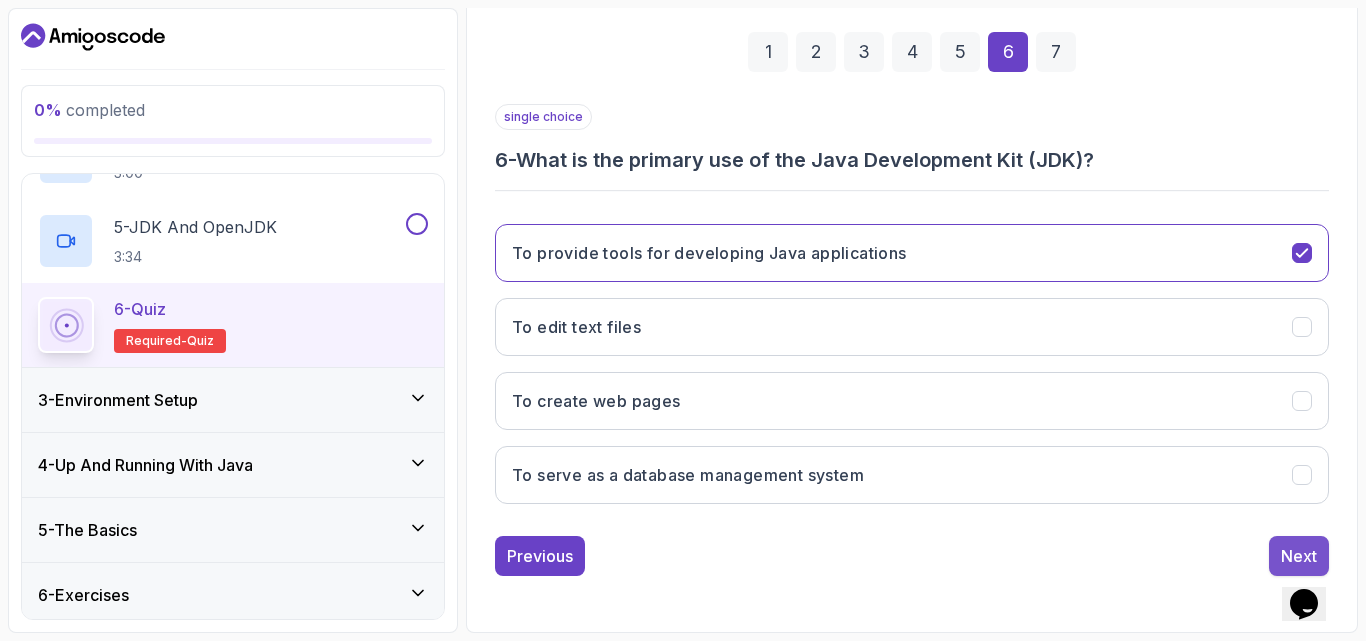 click on "Next" at bounding box center (1299, 556) 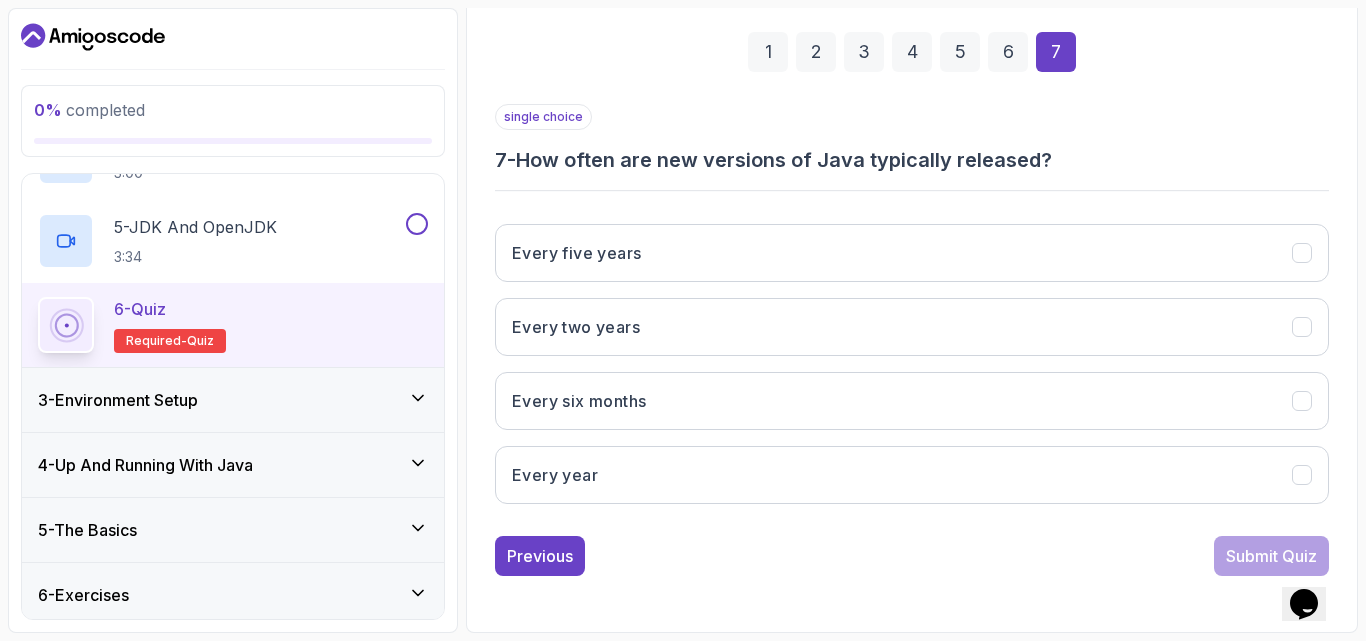 click on "Every five years Every two years Every six months Every year" at bounding box center [912, 364] 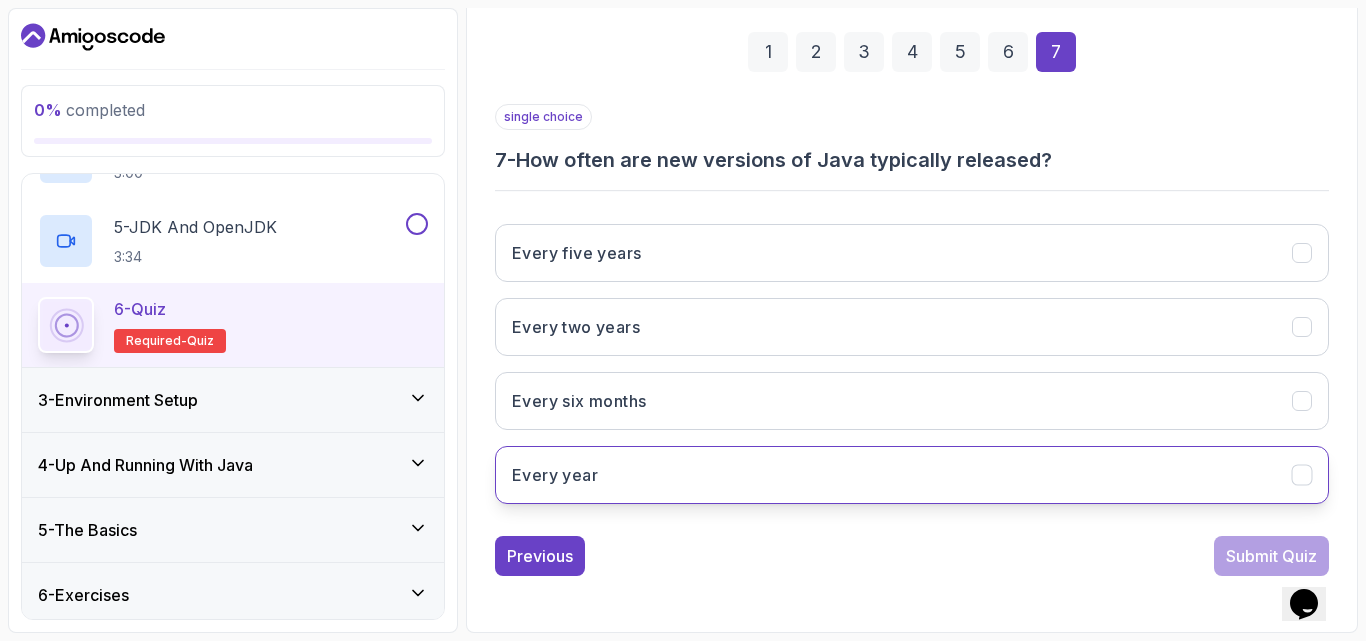 click on "Every year" at bounding box center (912, 475) 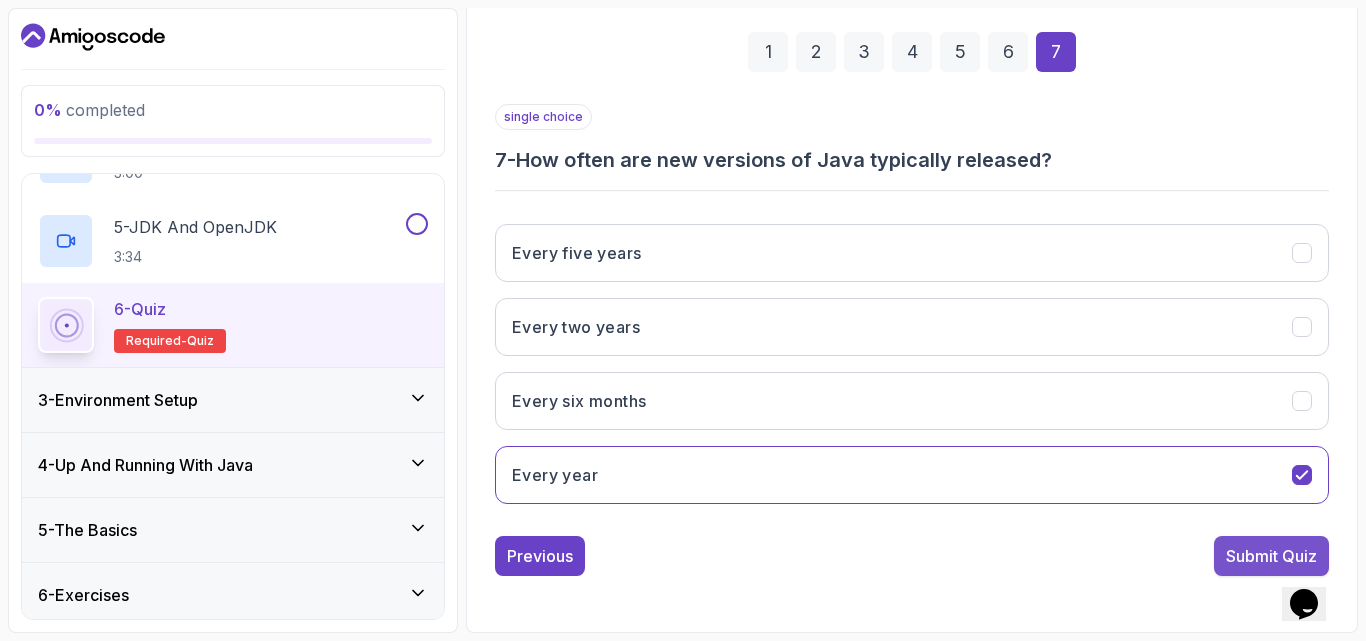 click on "Submit Quiz" at bounding box center [1271, 556] 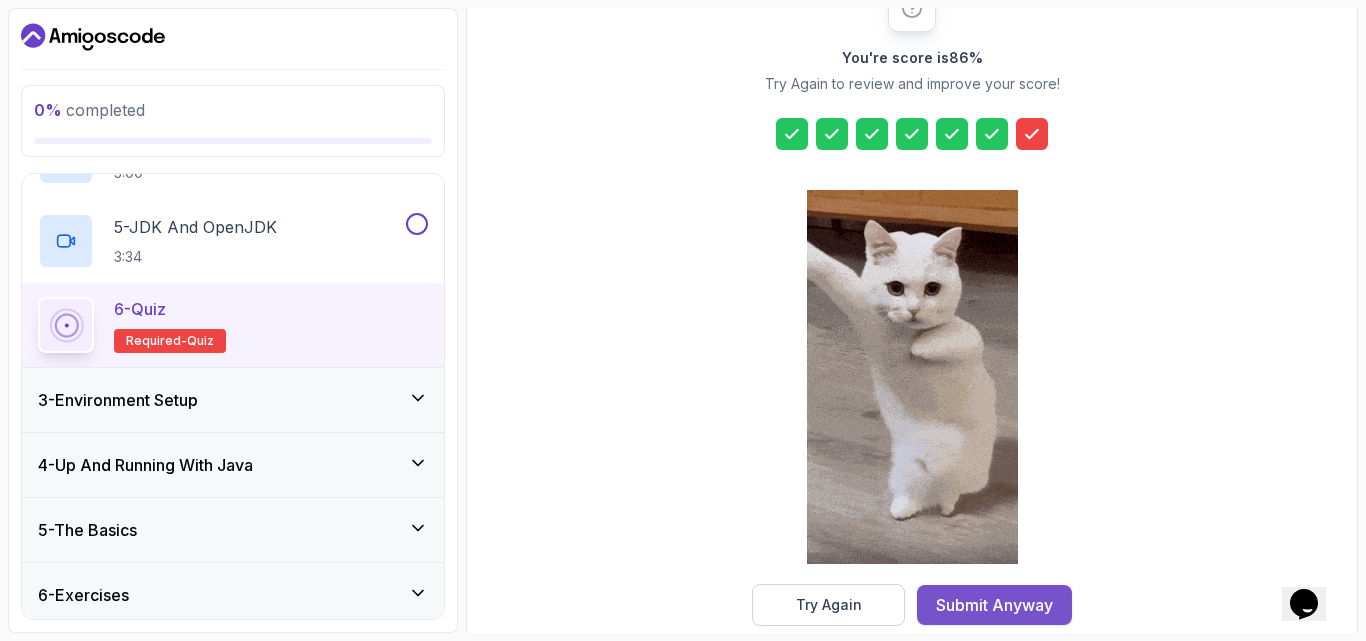 click on "Submit Anyway" at bounding box center [994, 605] 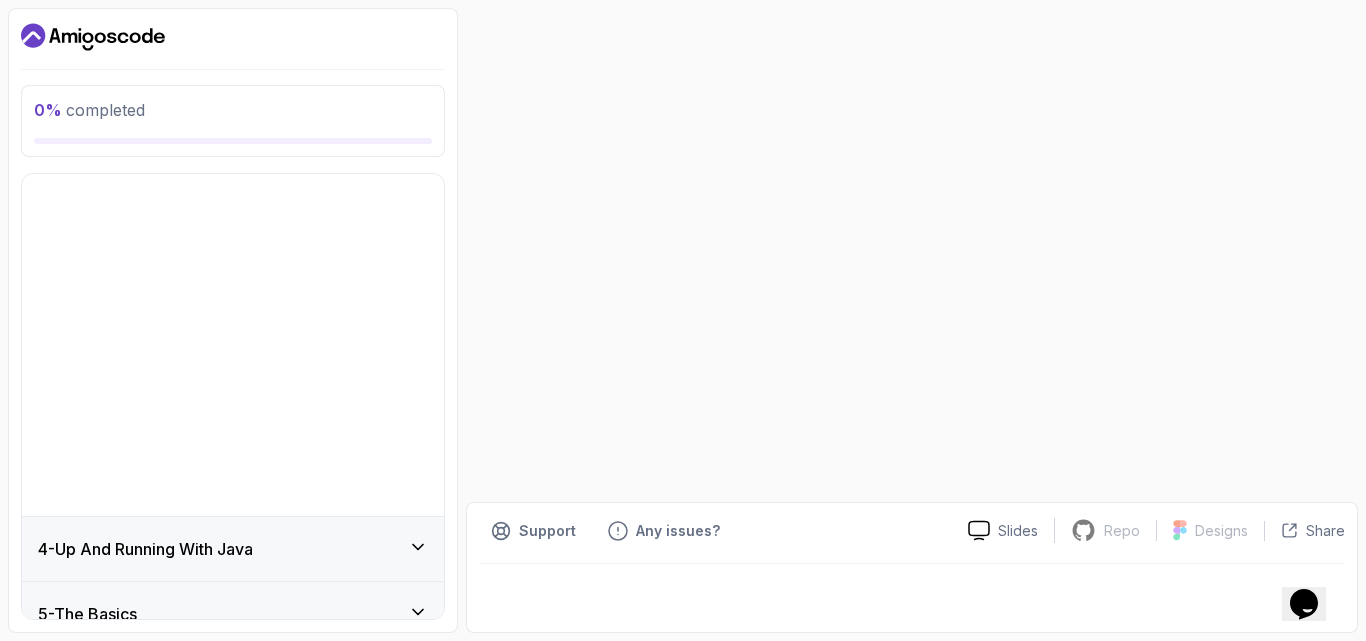 scroll, scrollTop: 10, scrollLeft: 0, axis: vertical 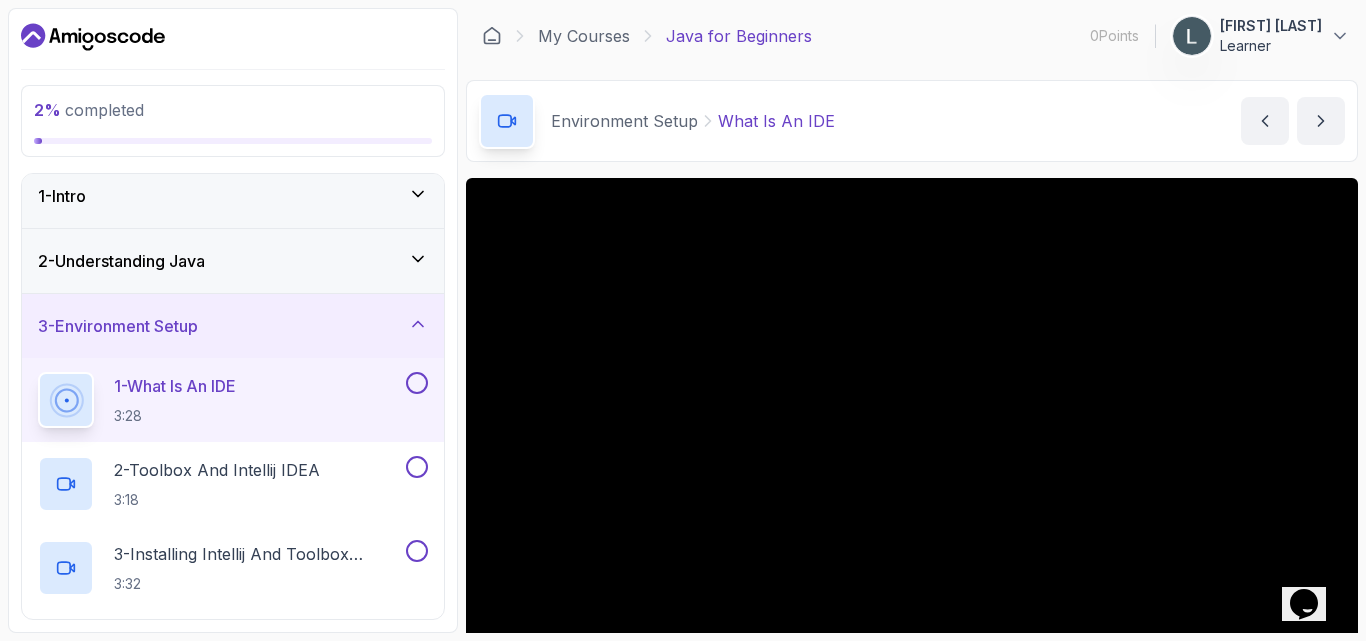 click on "3  -  Environment Setup" at bounding box center [233, 326] 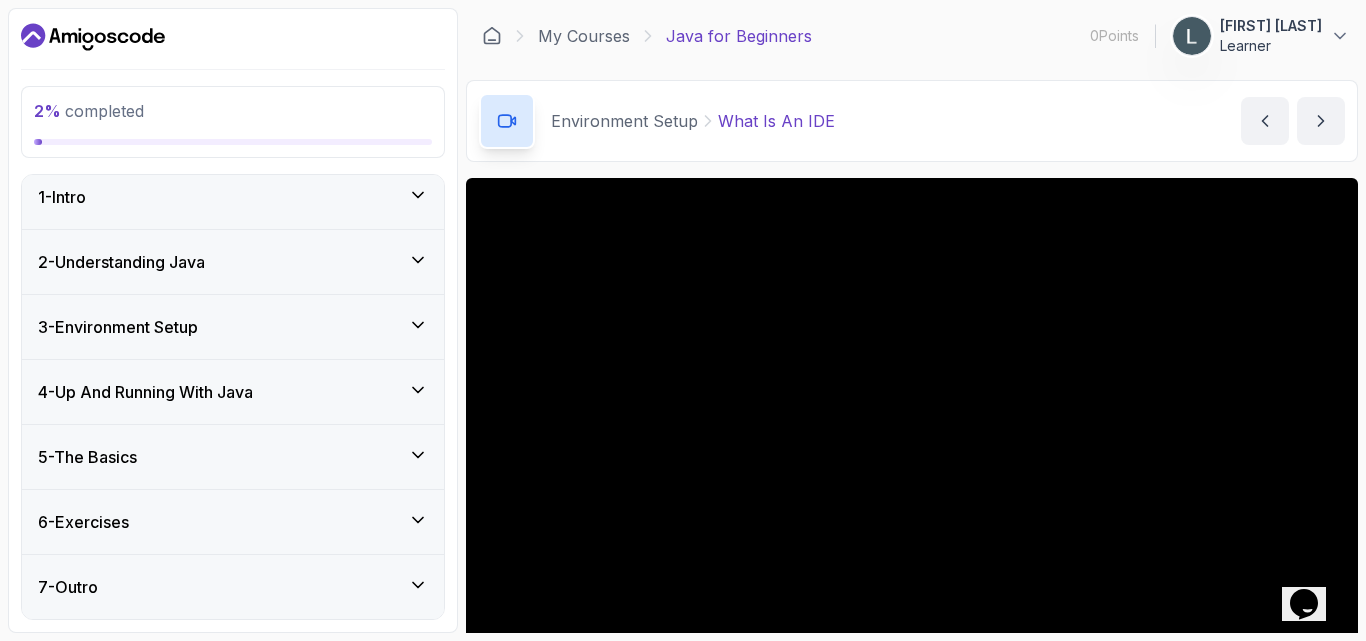 click 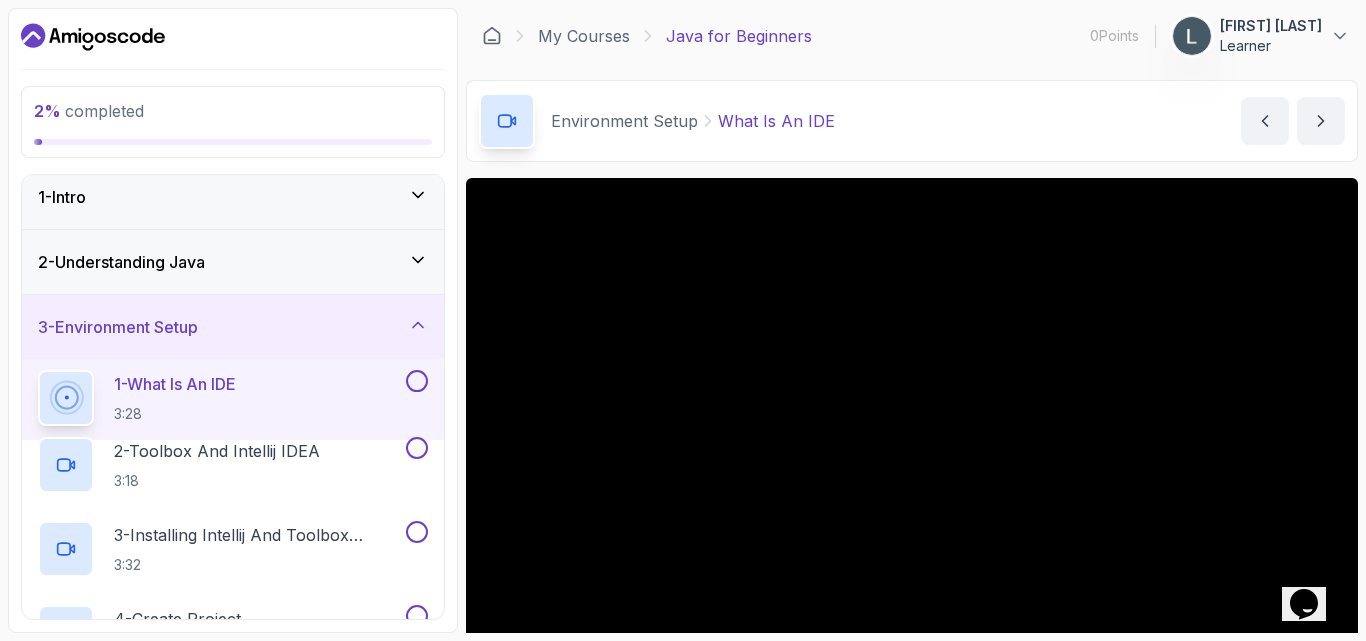 type 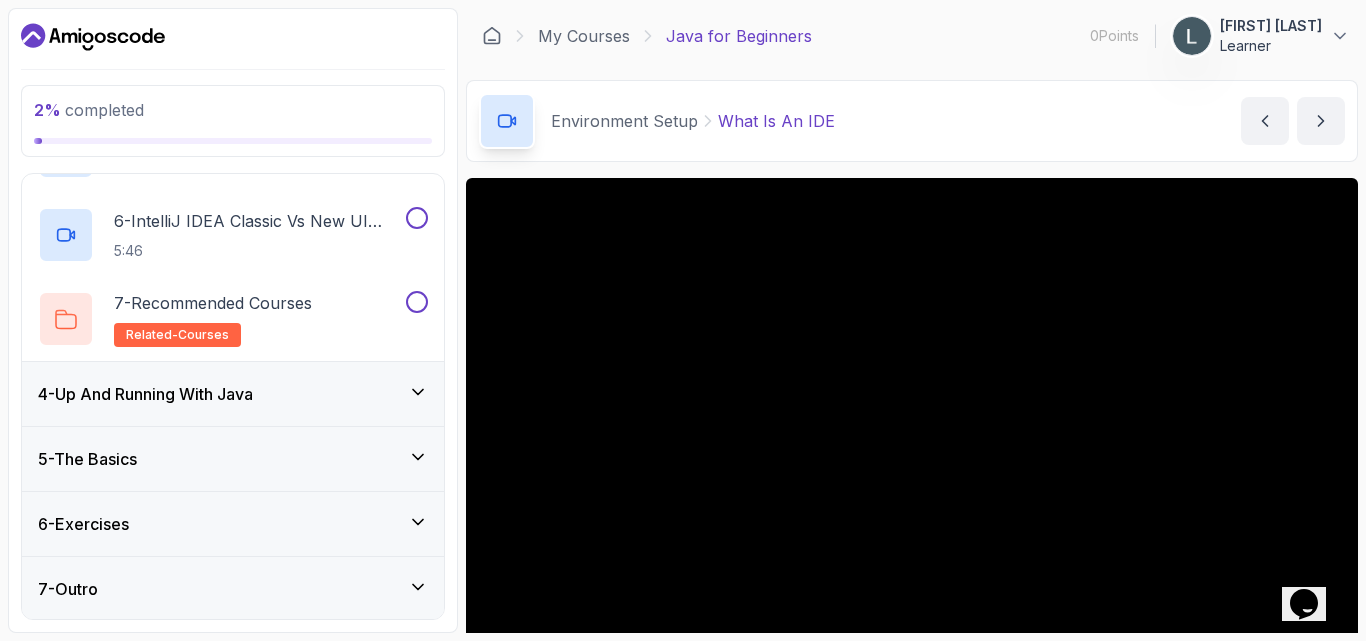 scroll, scrollTop: 597, scrollLeft: 0, axis: vertical 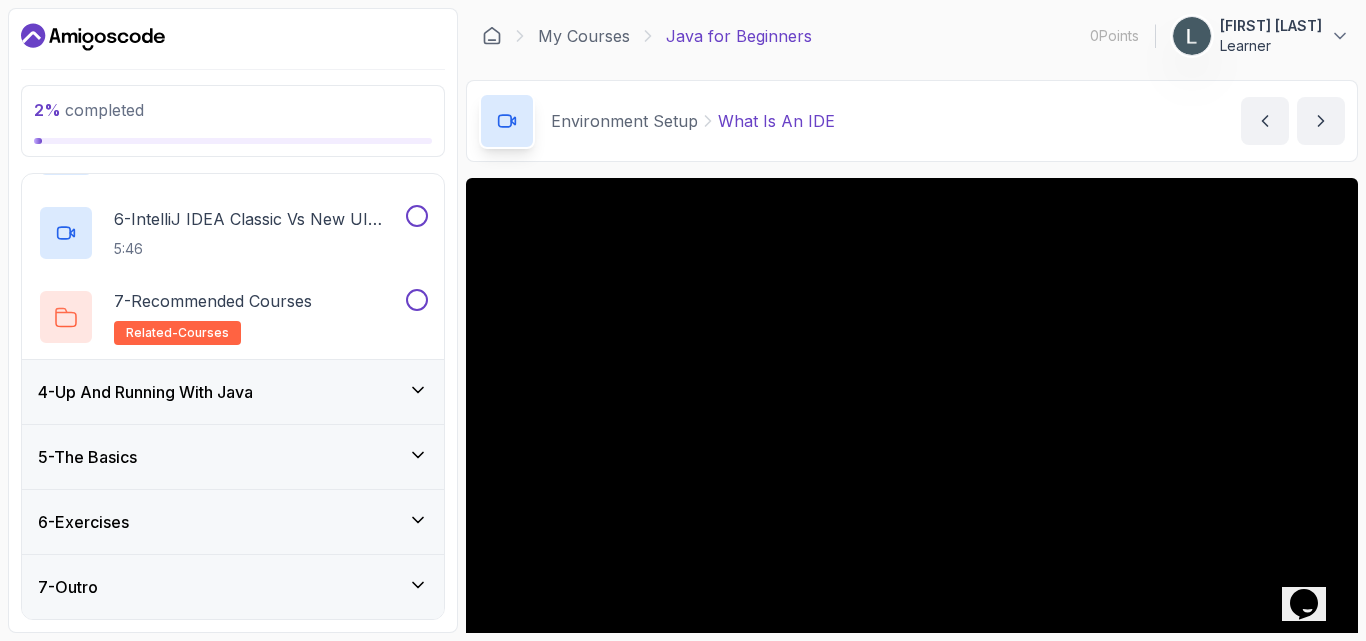 click 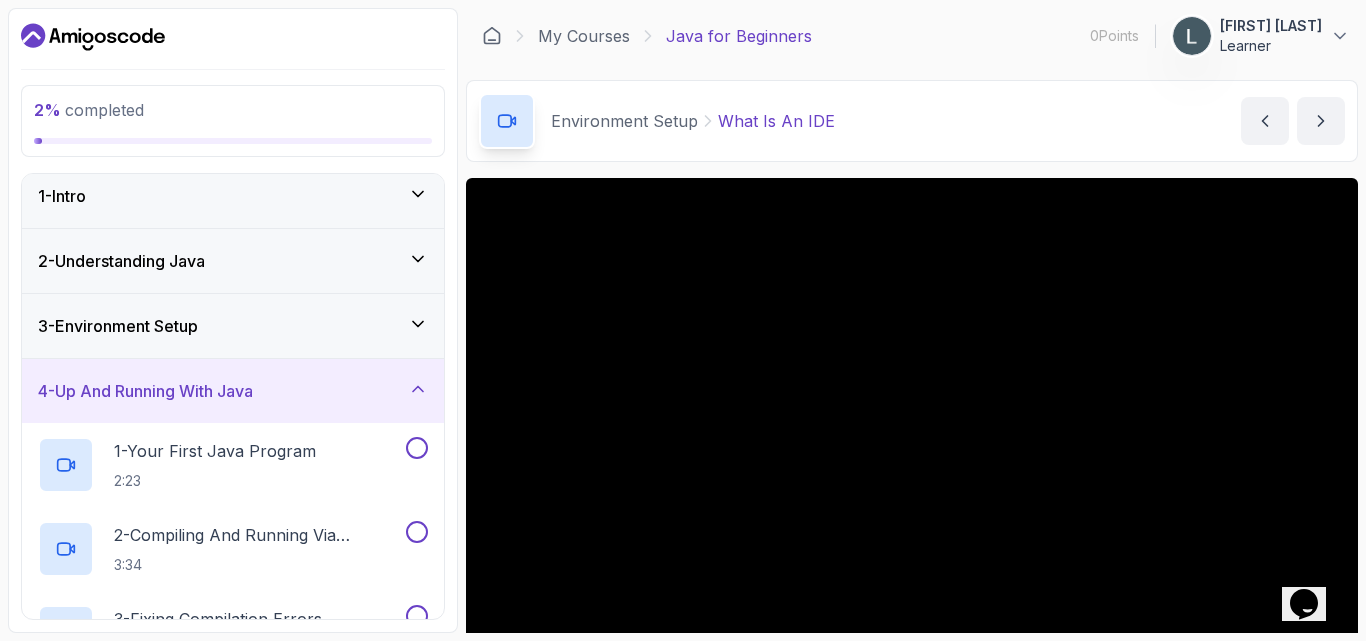 type 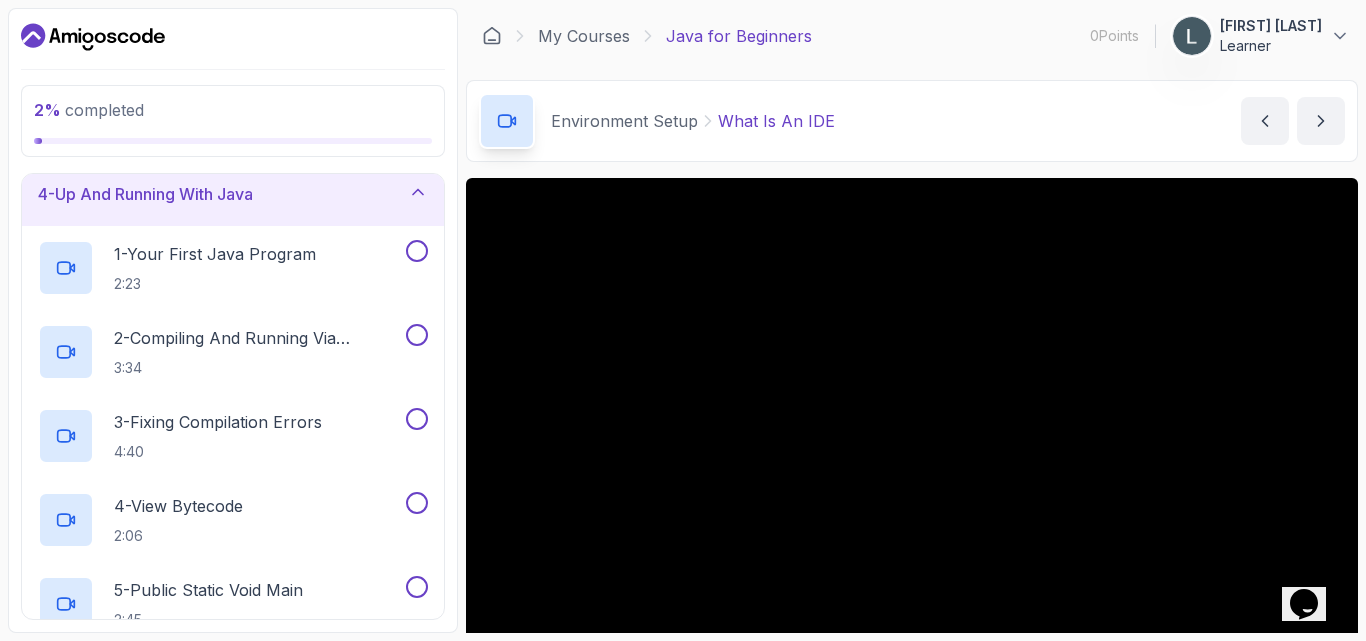 scroll, scrollTop: 210, scrollLeft: 0, axis: vertical 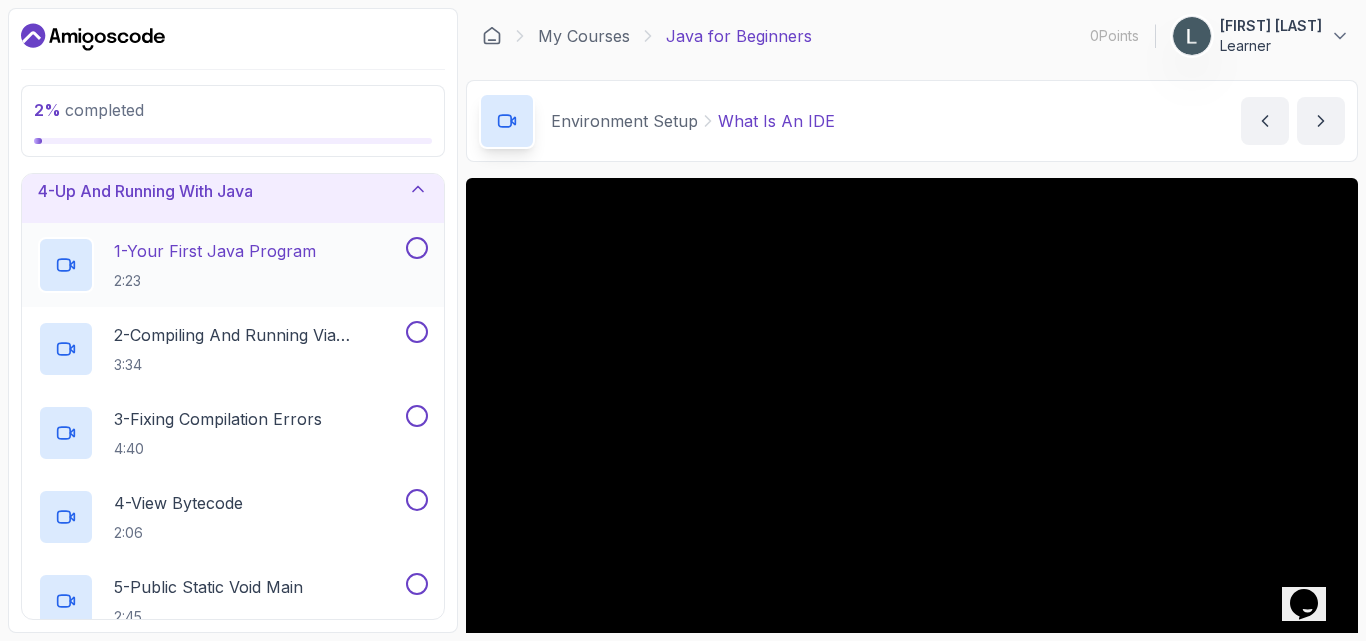 click on "1  -  Your First Java Program 2:23" at bounding box center (220, 265) 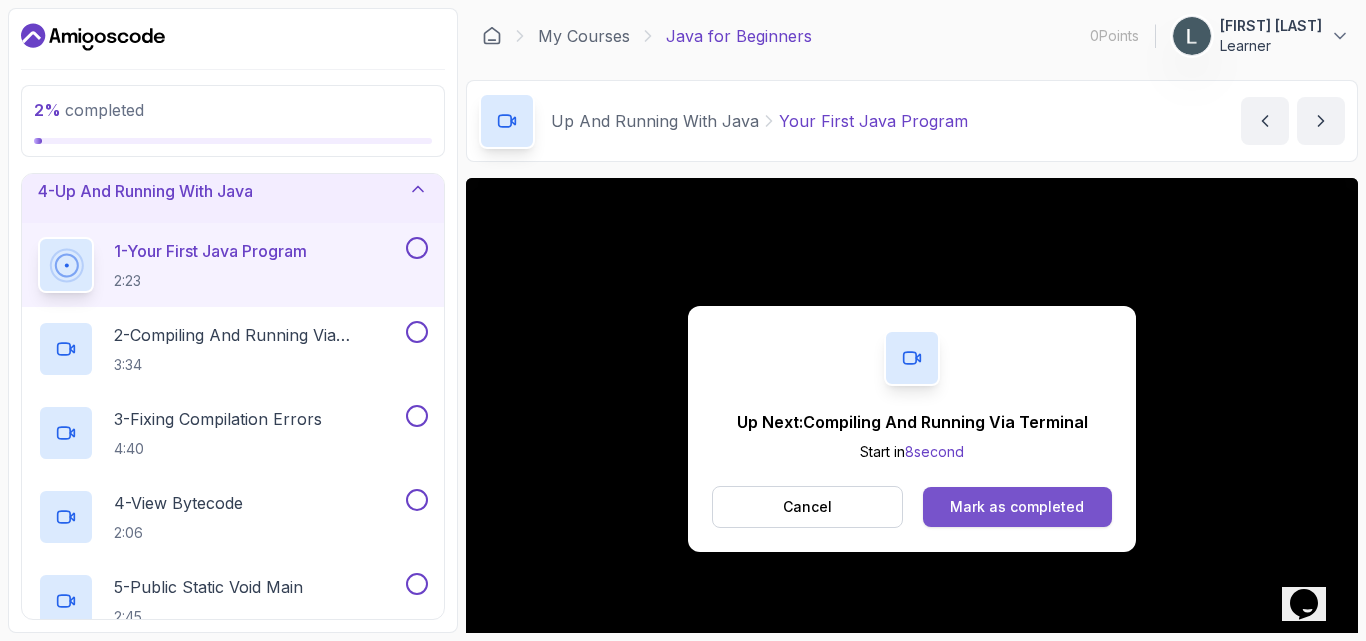 click on "Mark as completed" at bounding box center (1017, 507) 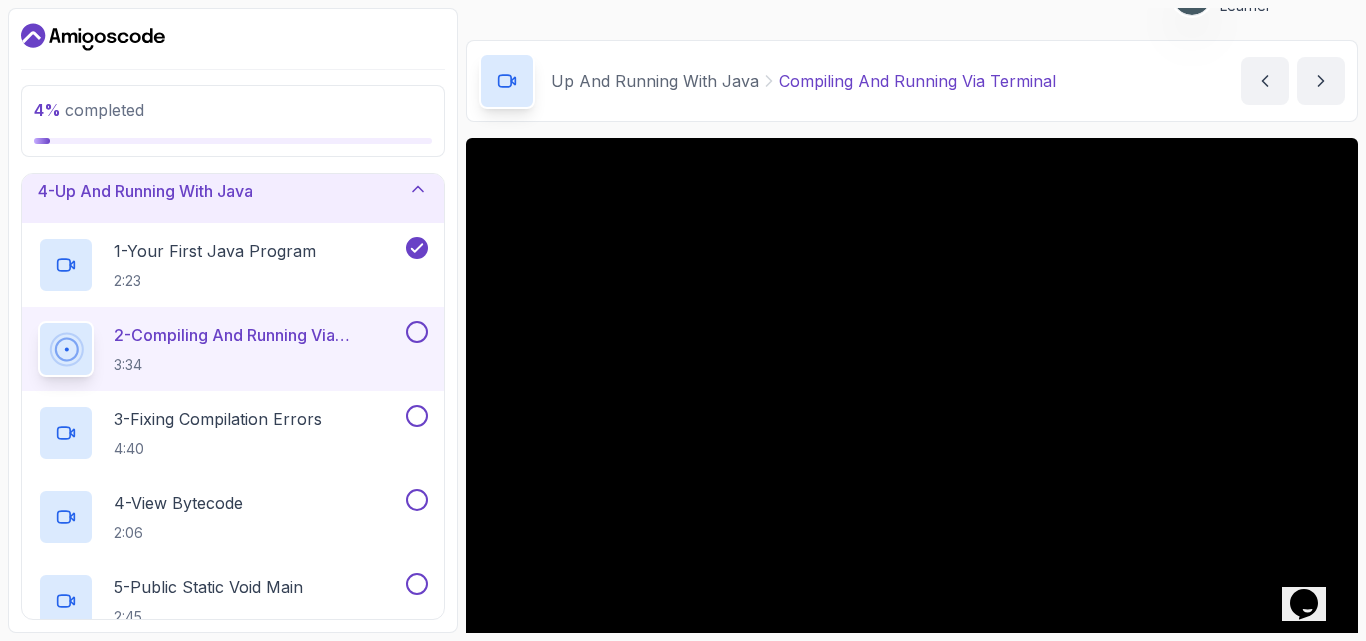 scroll, scrollTop: 80, scrollLeft: 0, axis: vertical 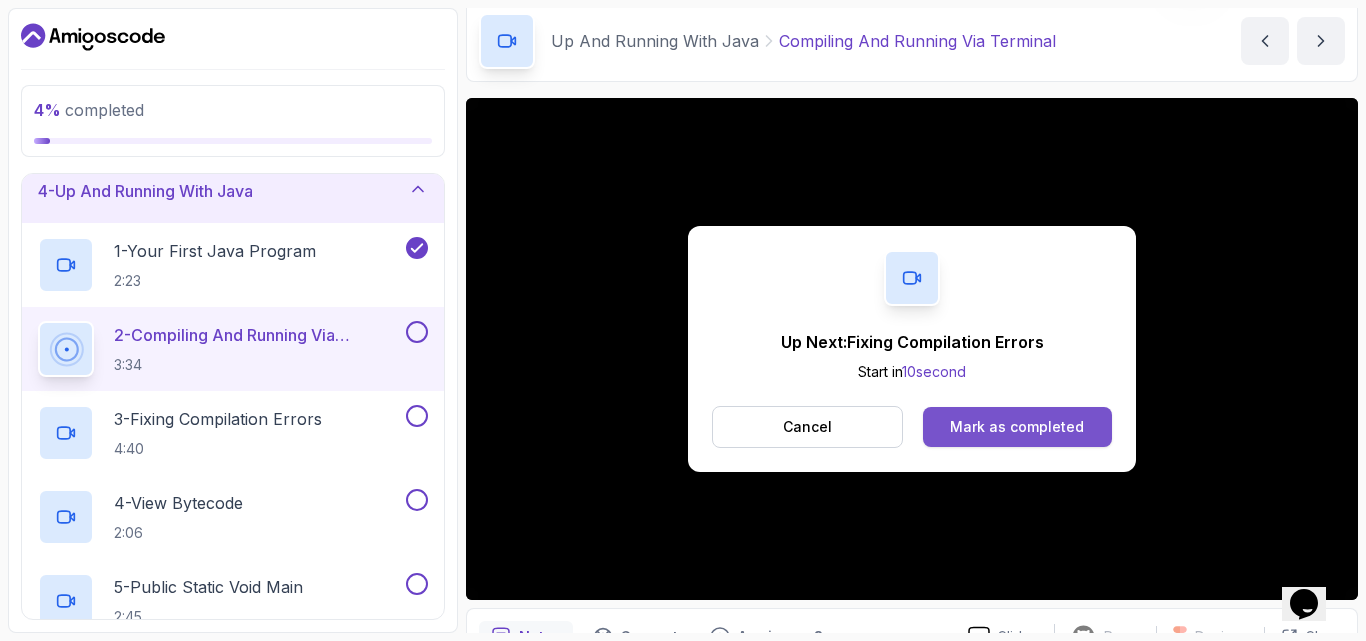 click on "Mark as completed" at bounding box center [1017, 427] 